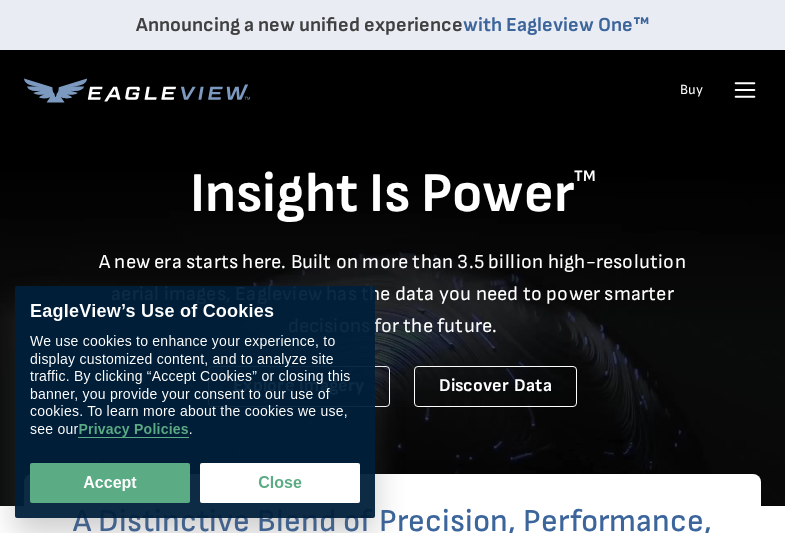 scroll, scrollTop: 0, scrollLeft: 0, axis: both 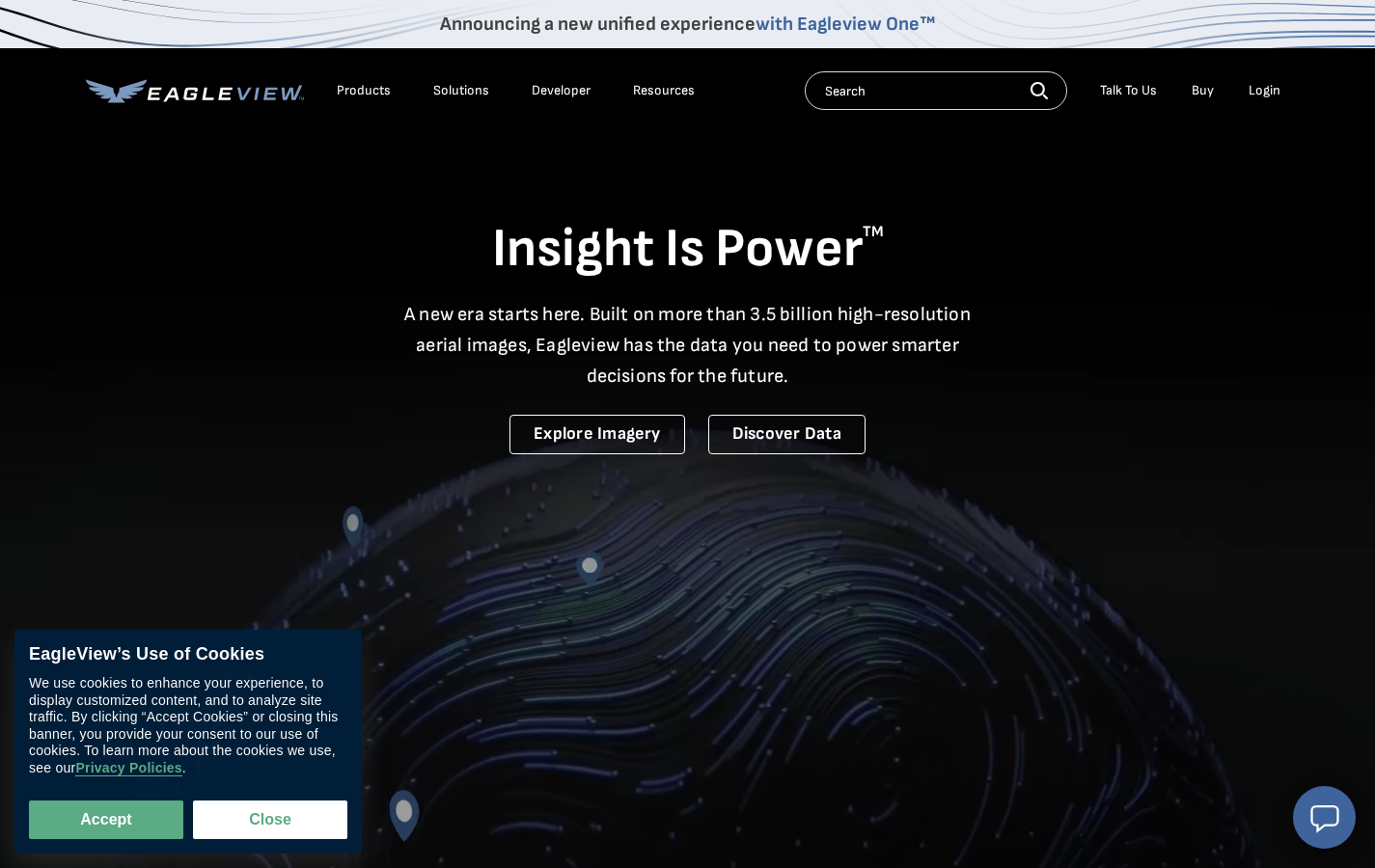 click on "Login" at bounding box center (1264, 91) 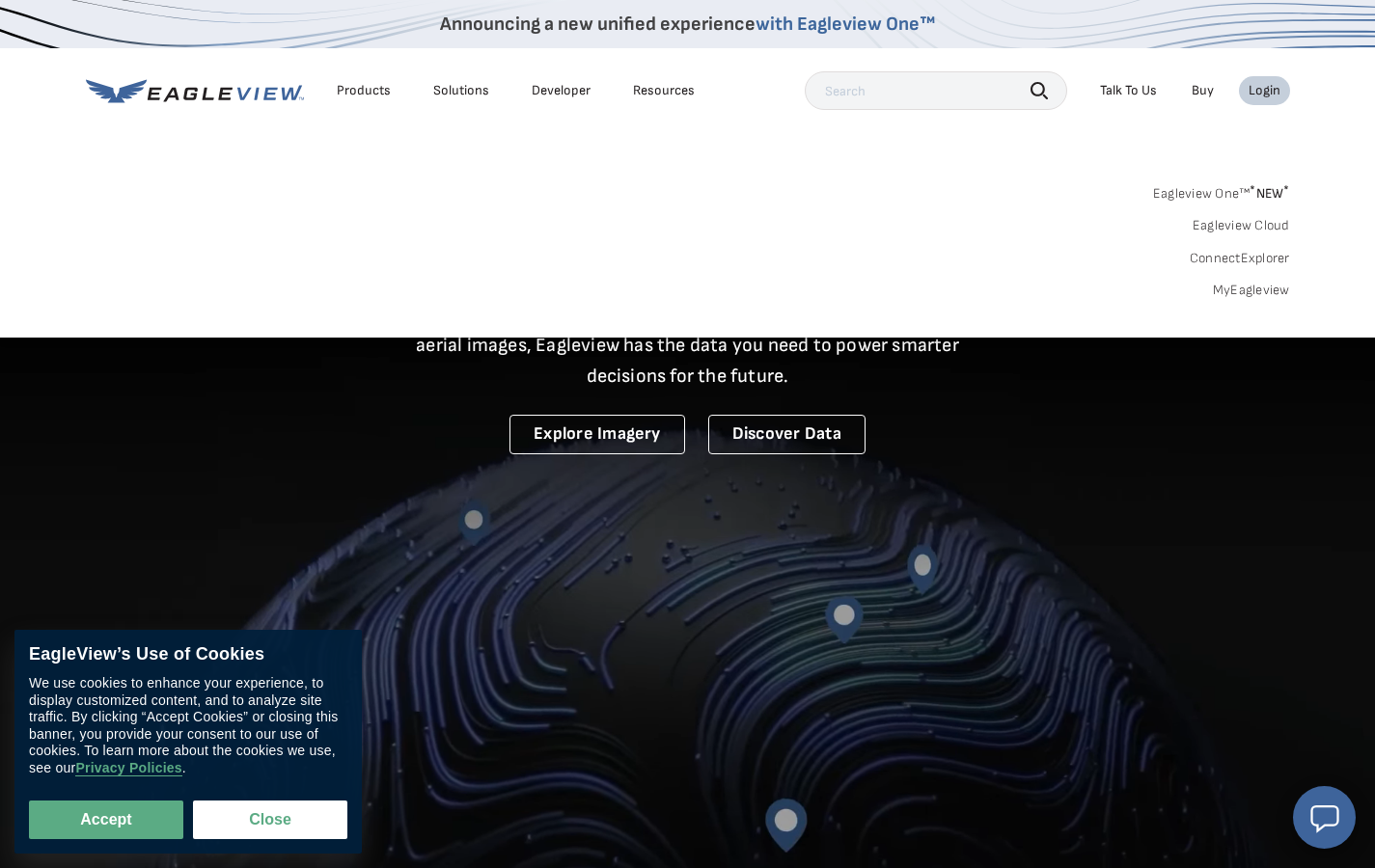 click on "MyEagleview" at bounding box center [1251, 290] 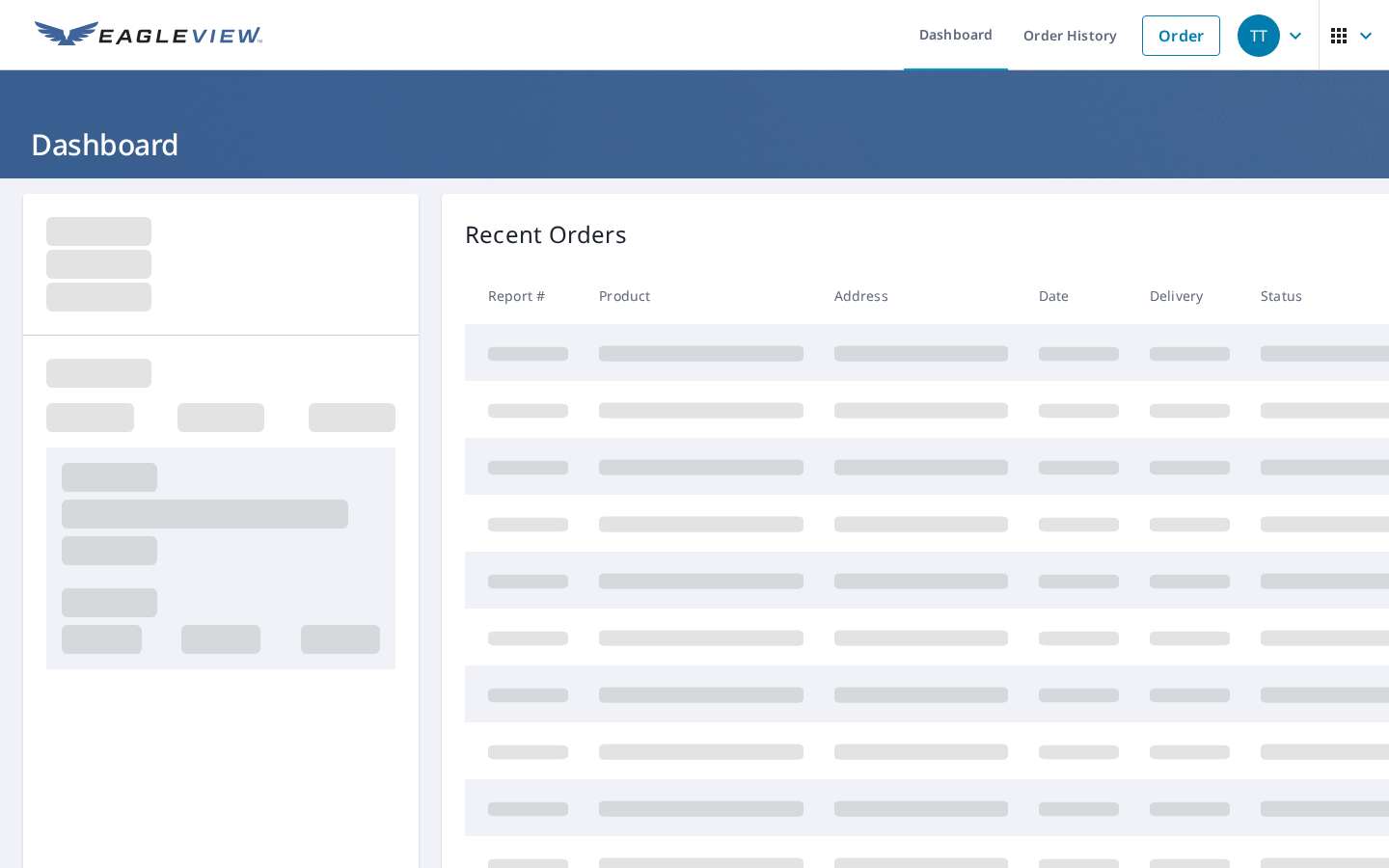 scroll, scrollTop: 0, scrollLeft: 0, axis: both 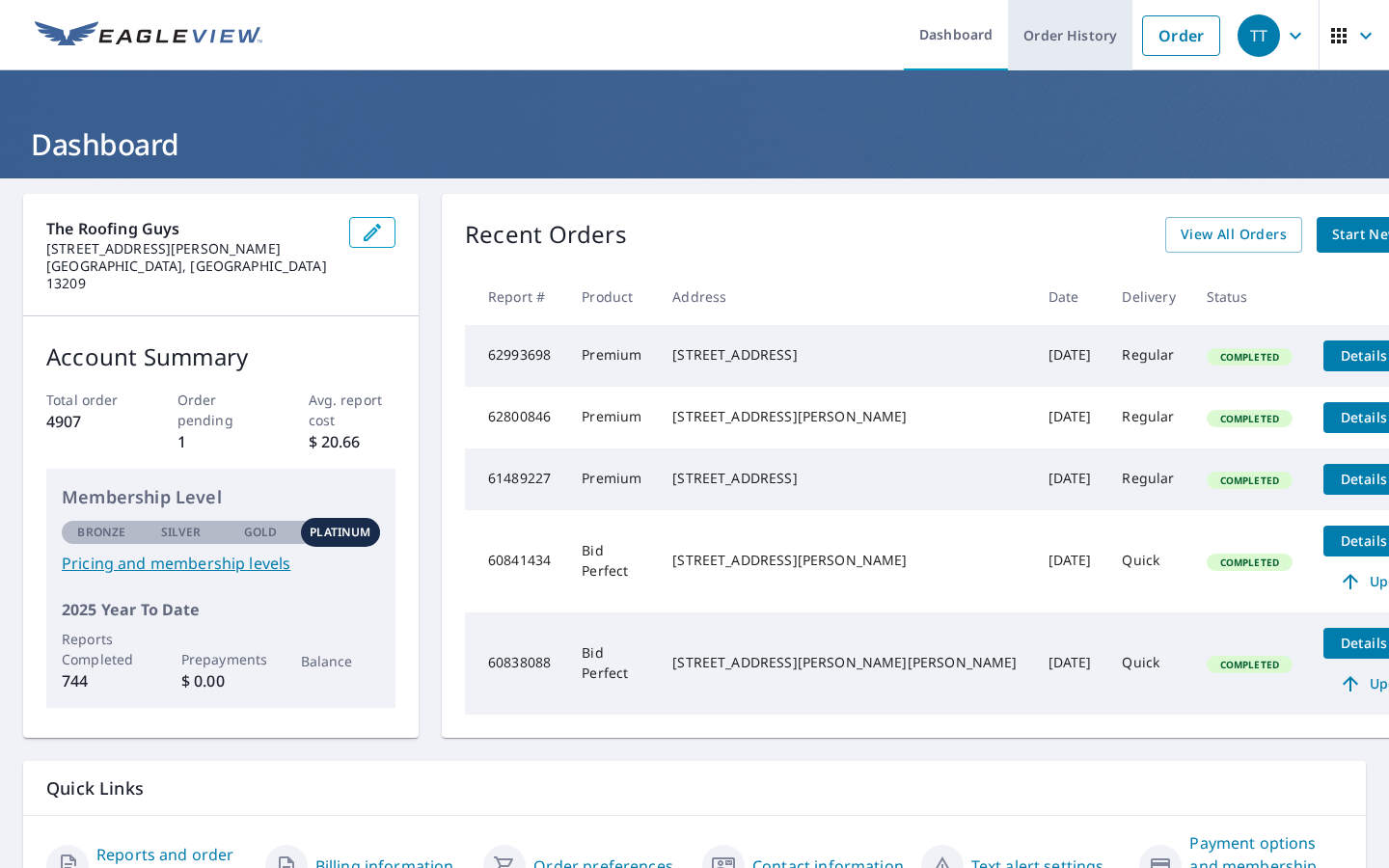 click on "Order History" at bounding box center [1070, 35] 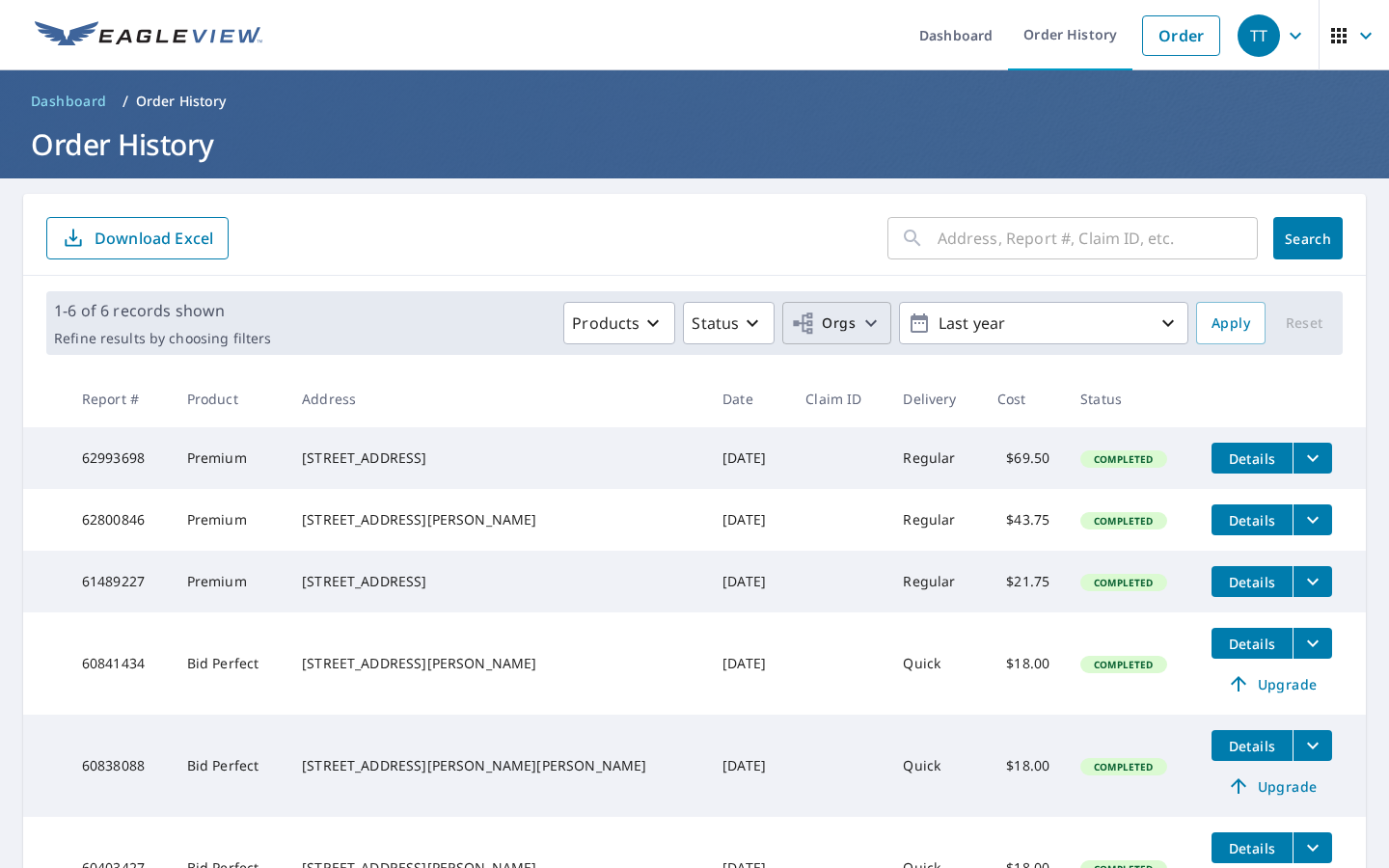 click 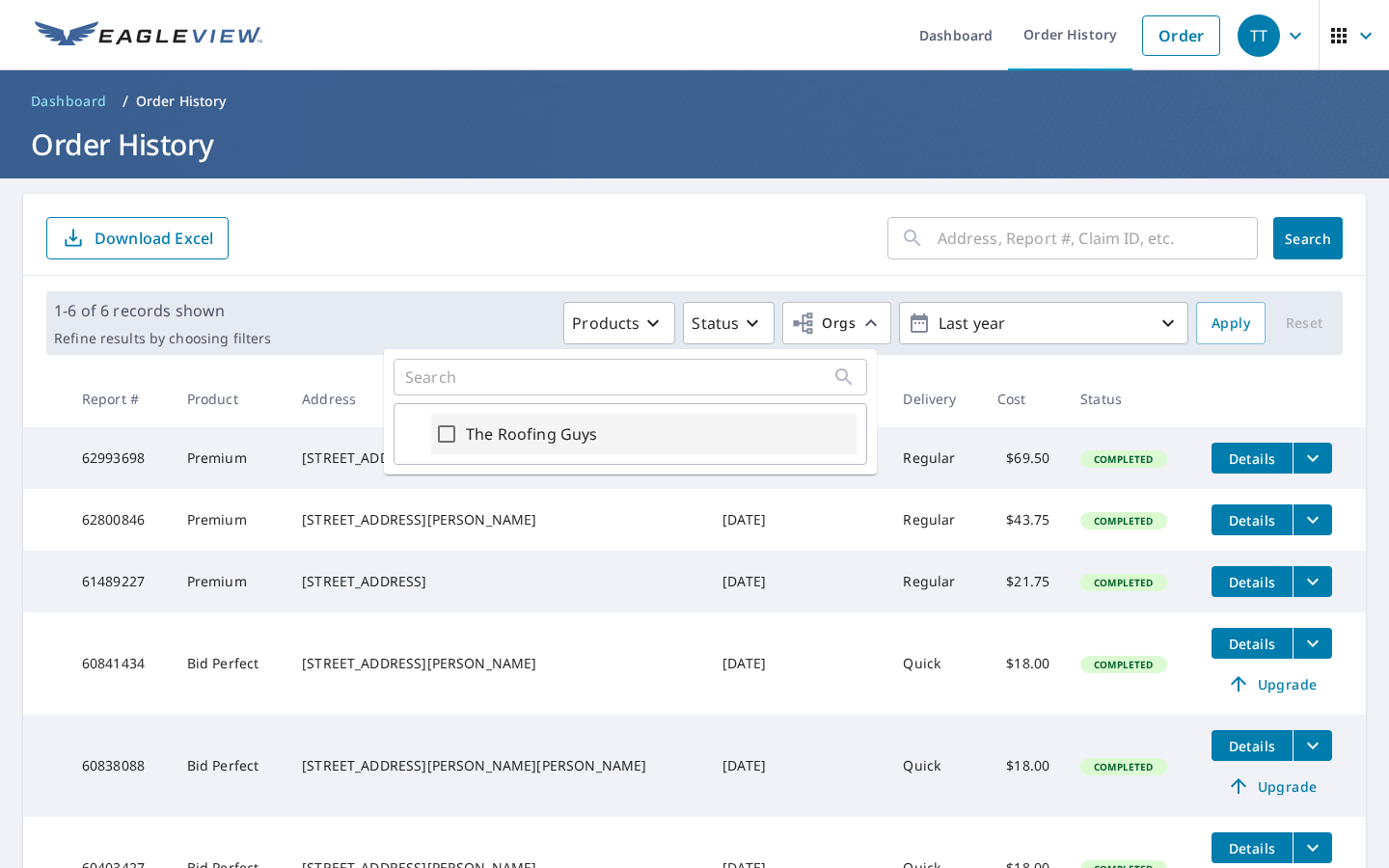click on "The Roofing Guys" at bounding box center [447, 434] 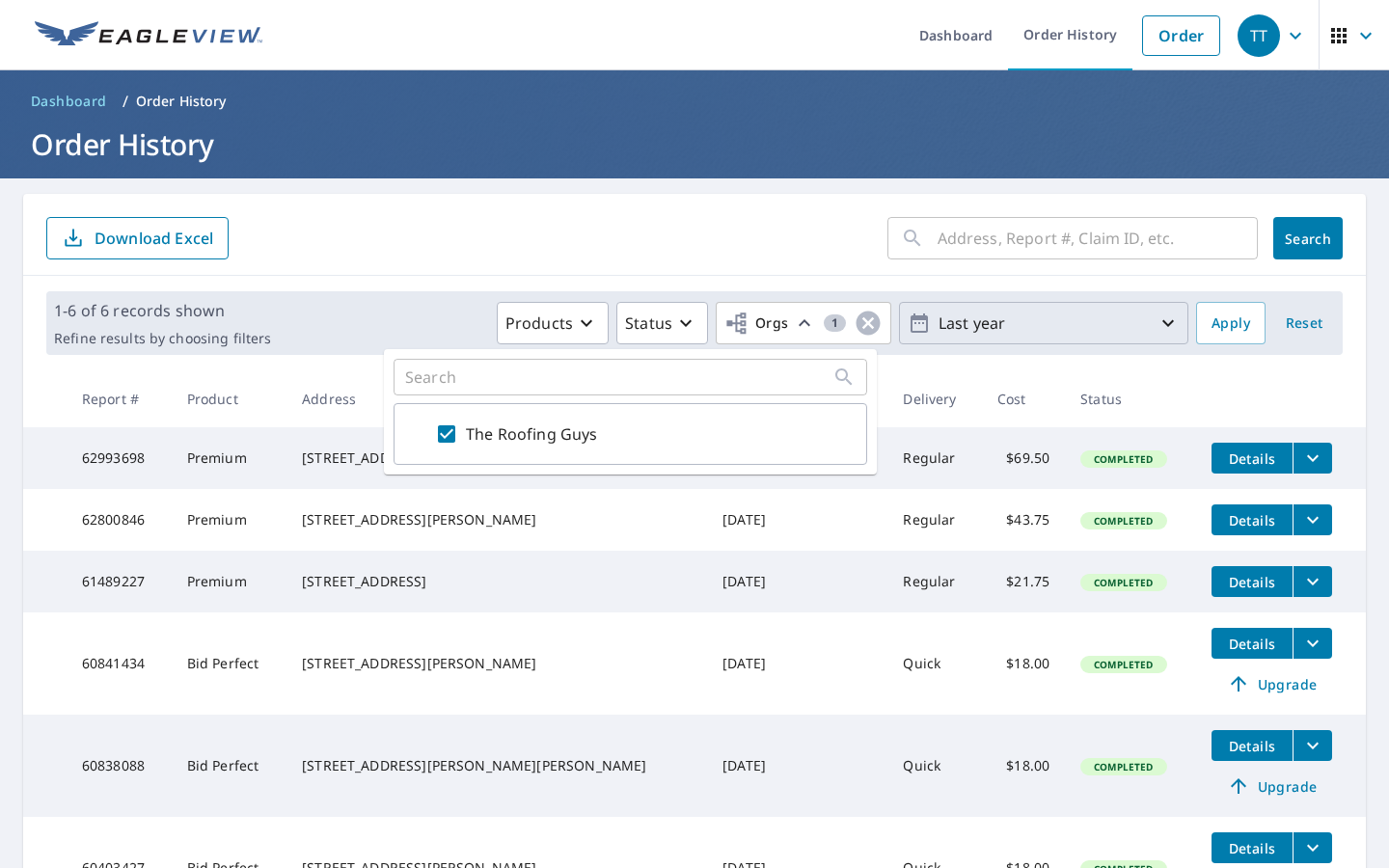 click on "Last year" at bounding box center [1044, 323] 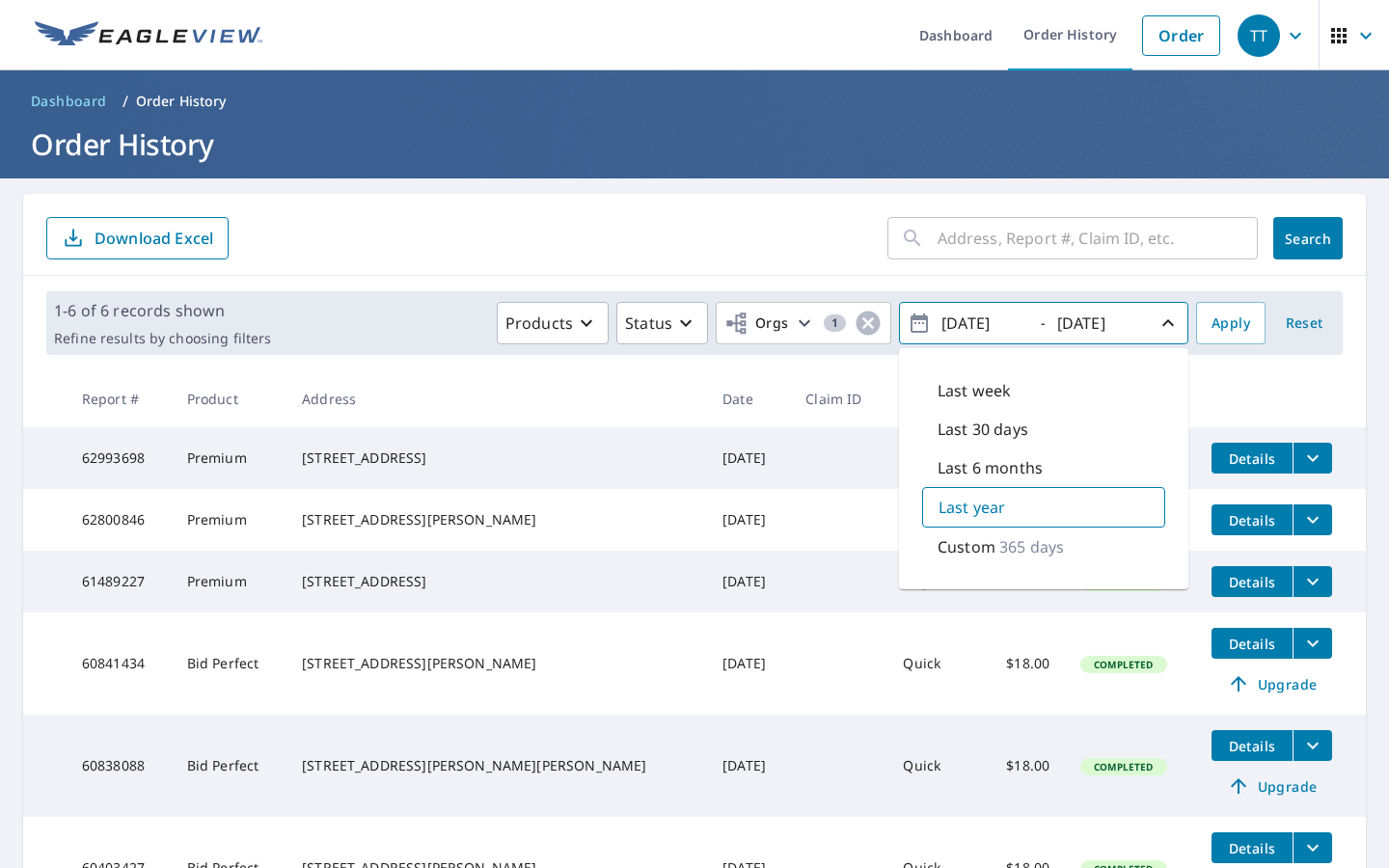 click on "Last 6 months" at bounding box center [990, 468] 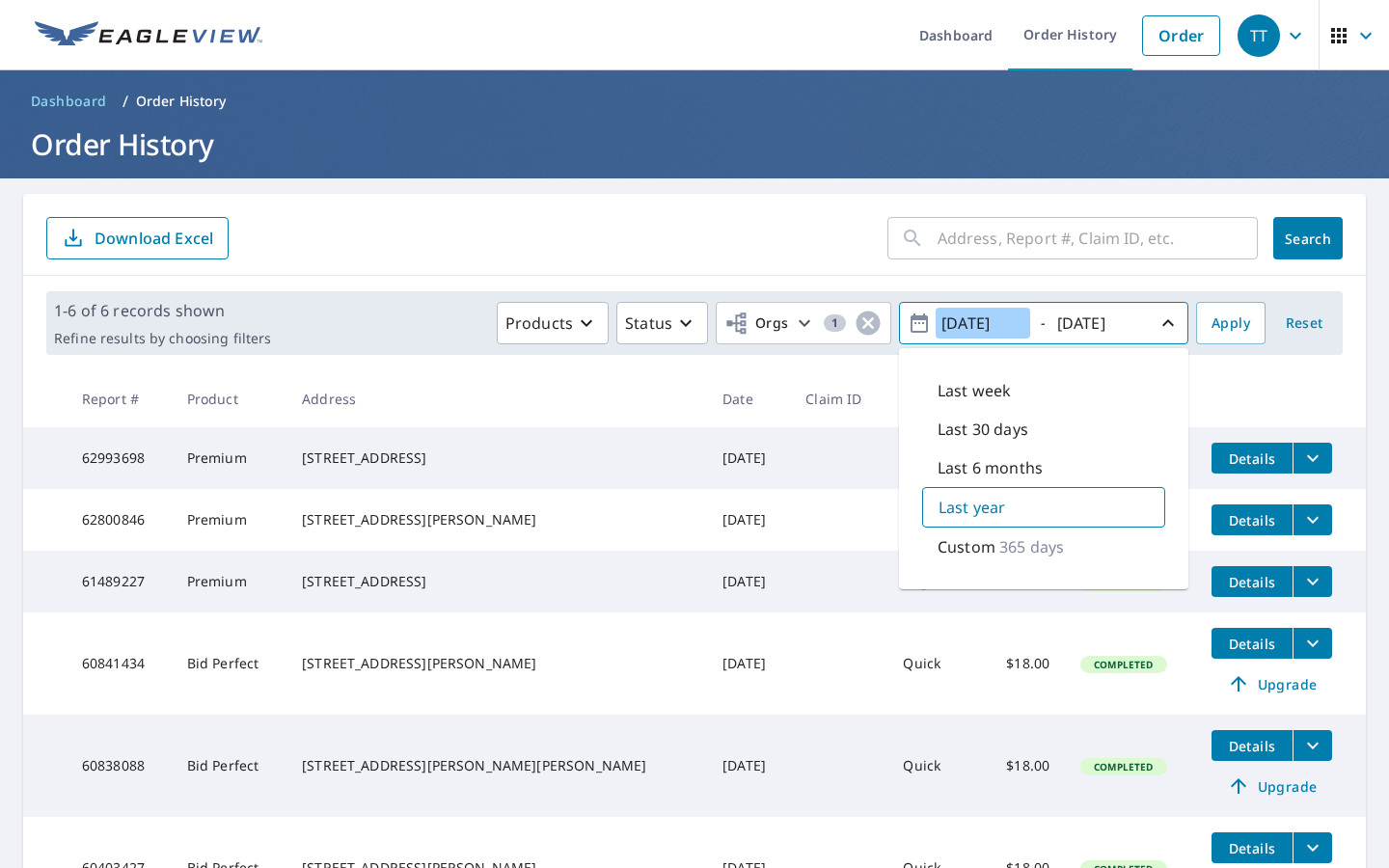 type on "2025/01/10" 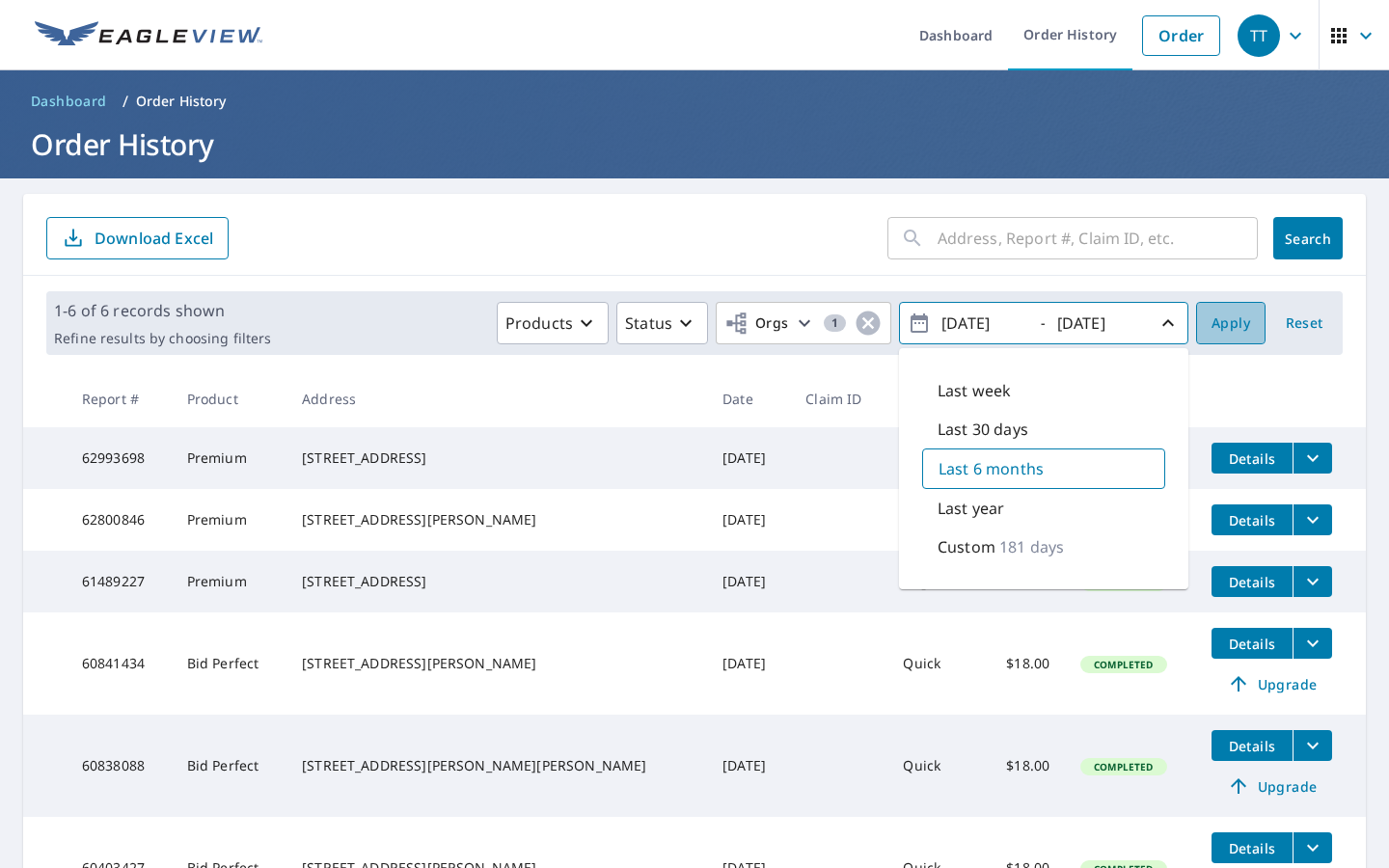 click on "Apply" at bounding box center (1231, 323) 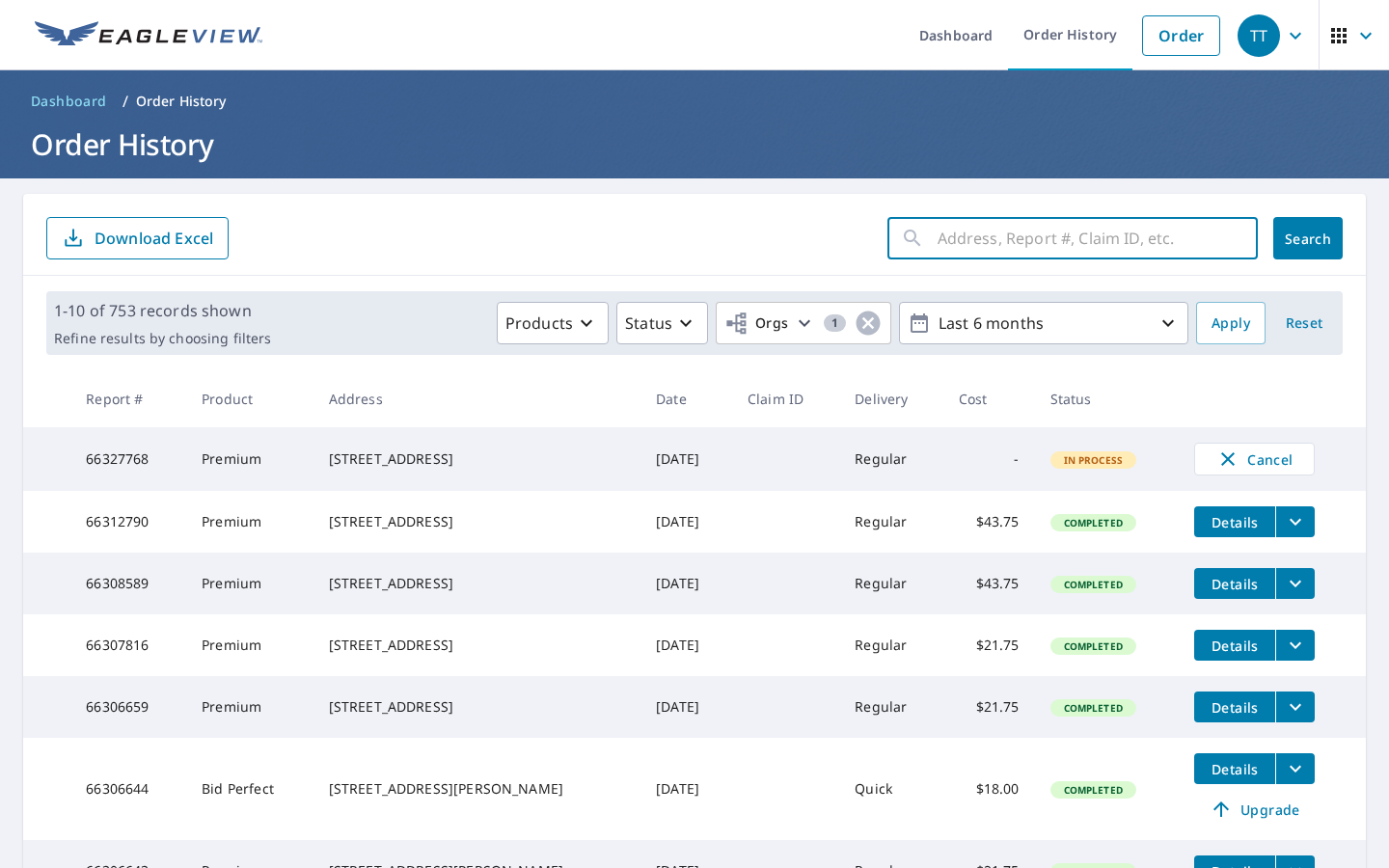 click at bounding box center (1098, 238) 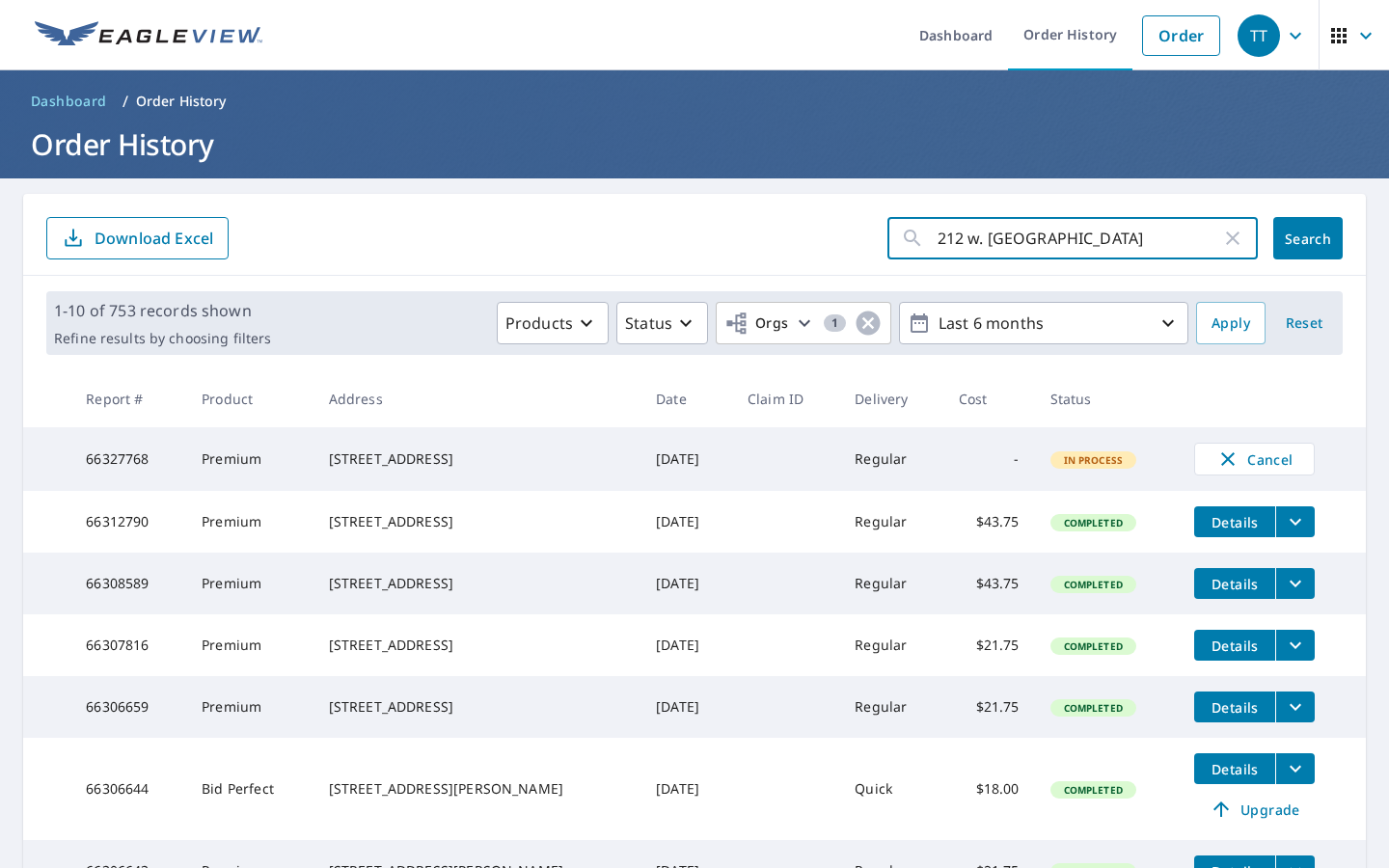 type on "212 w. Manchester" 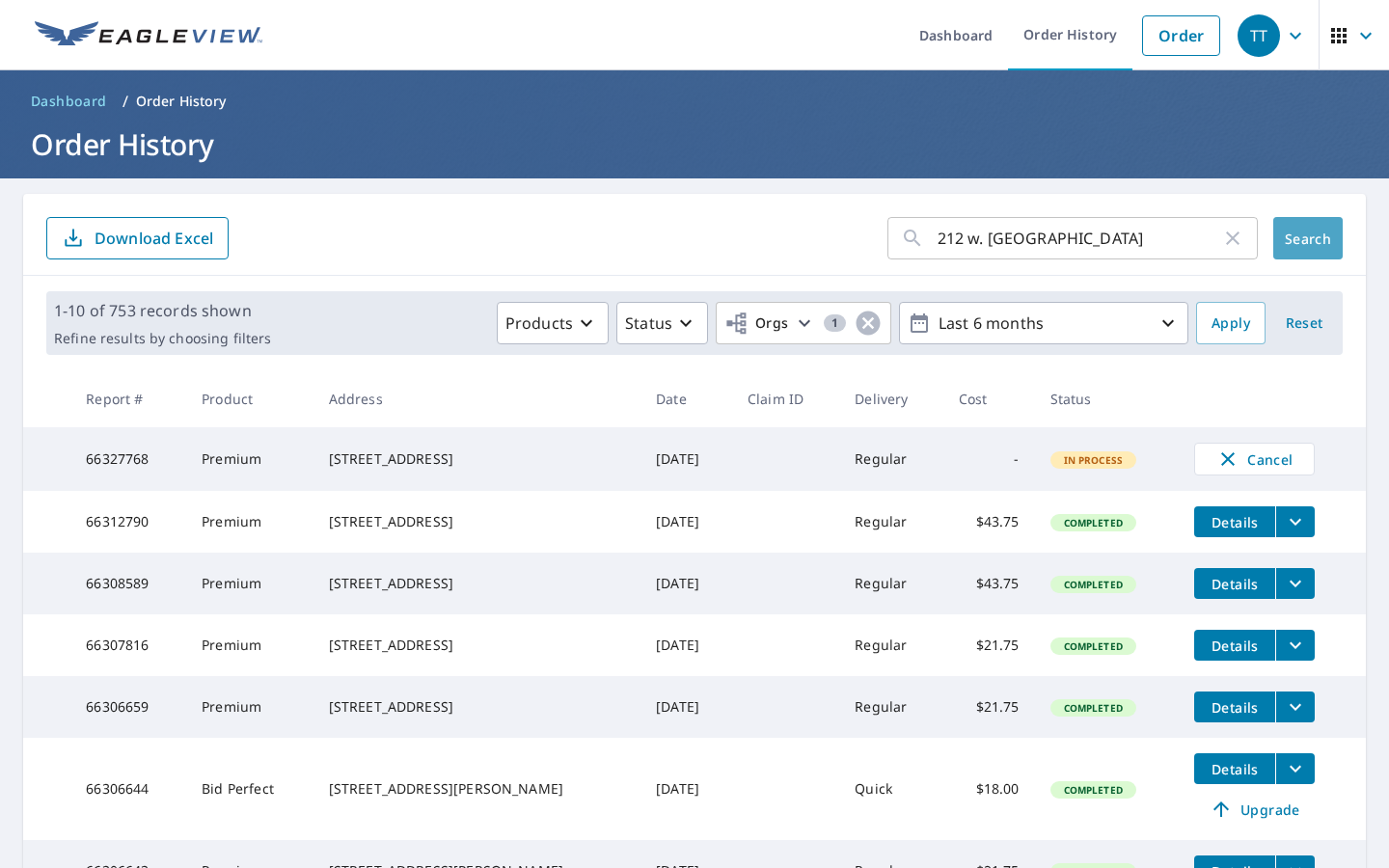 click on "Search" at bounding box center [1308, 238] 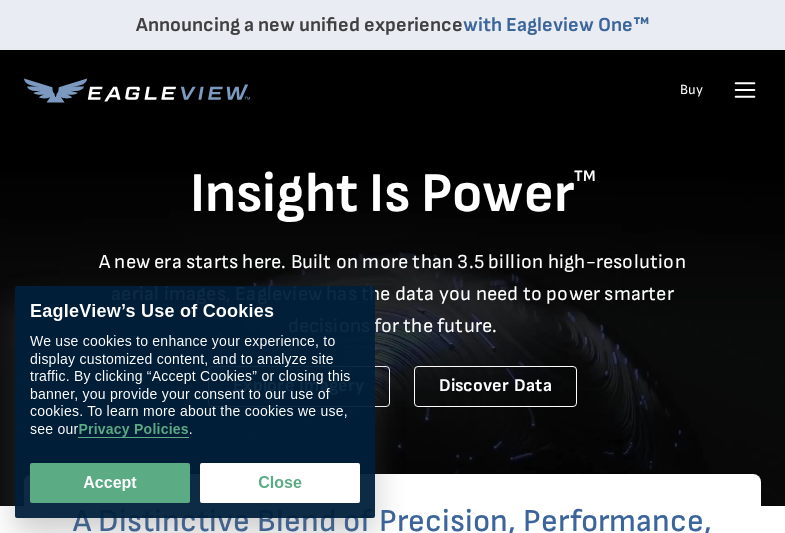 scroll, scrollTop: 0, scrollLeft: 0, axis: both 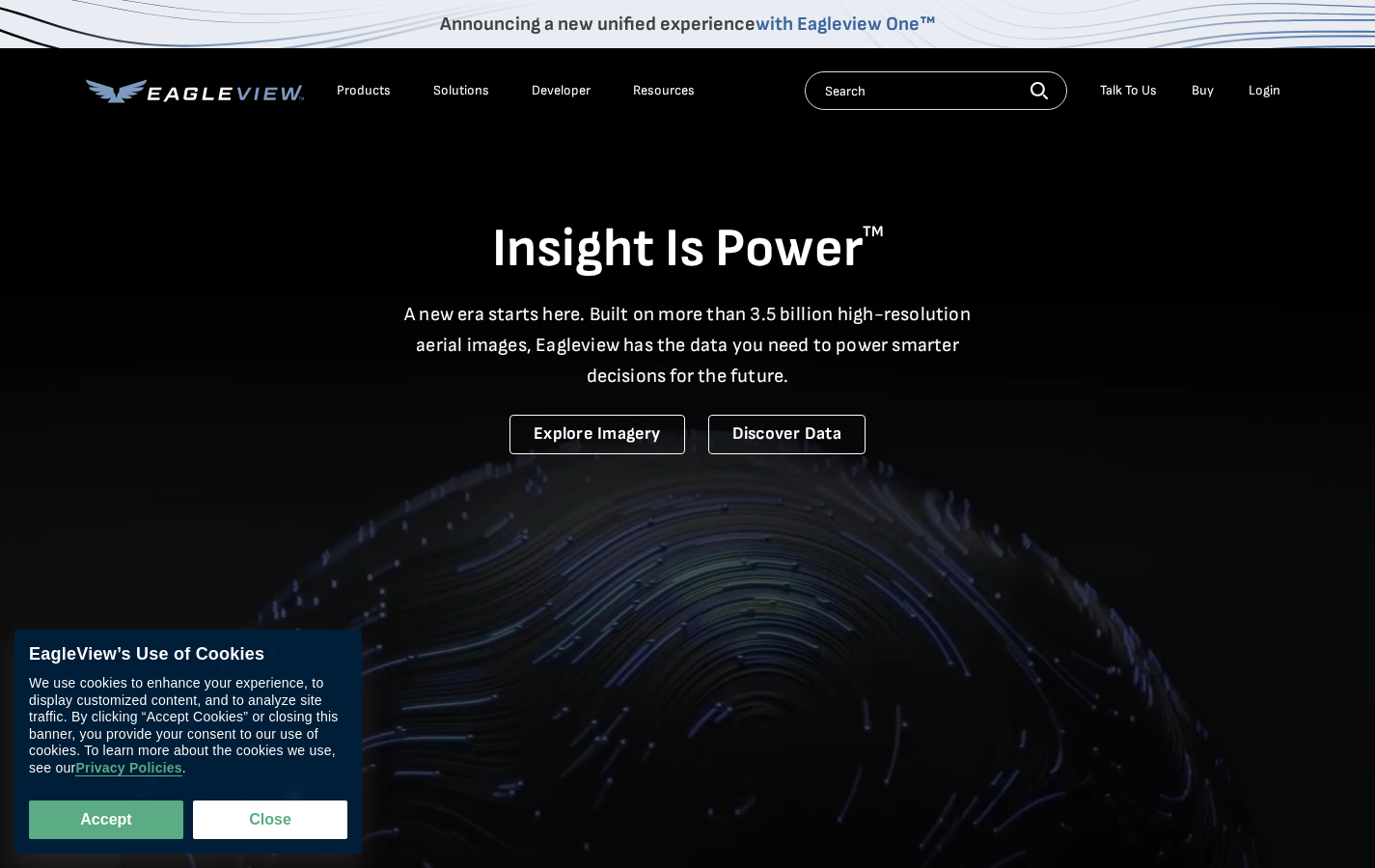 click on "Login" at bounding box center (1264, 91) 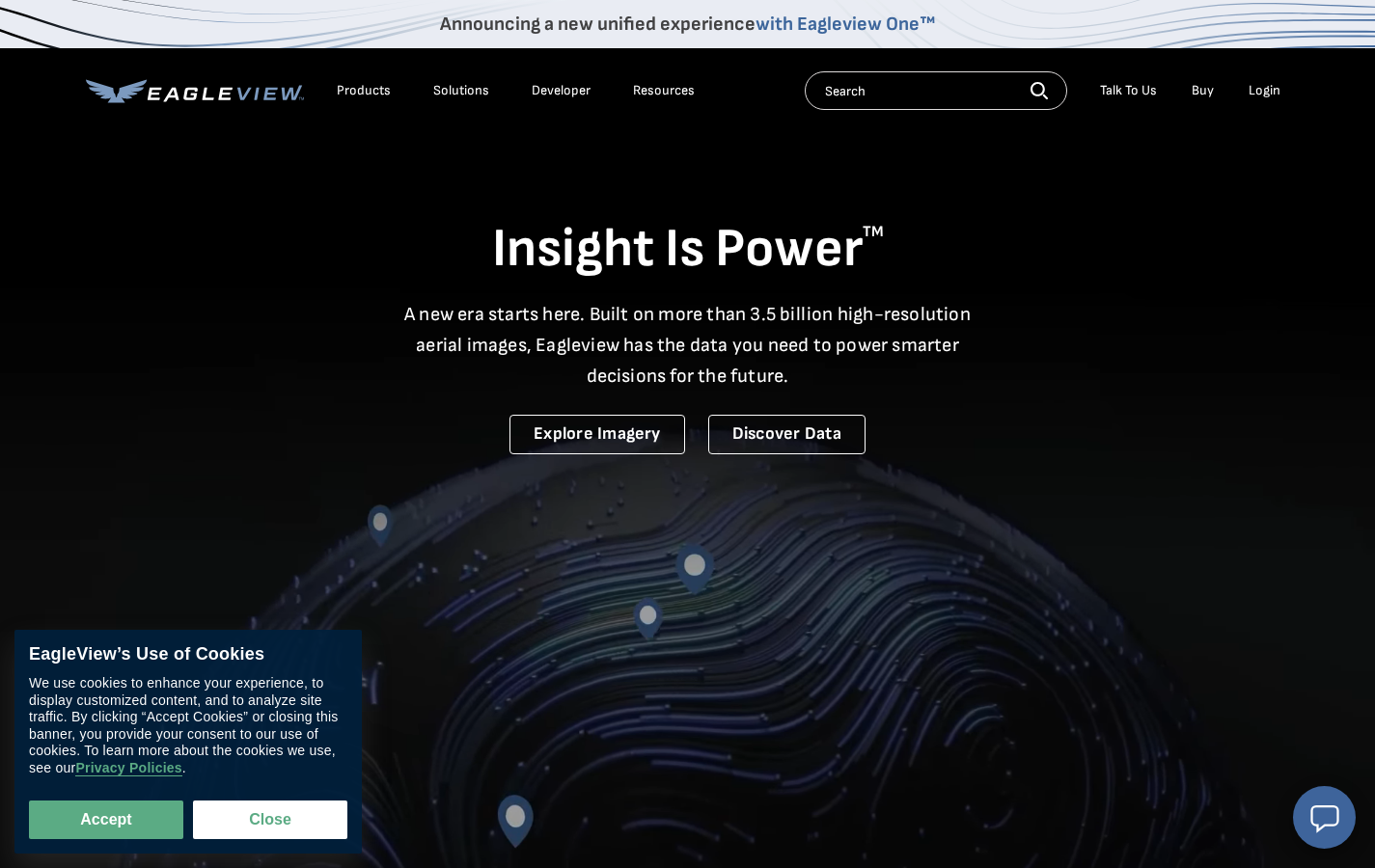 click on "Login" at bounding box center (1264, 91) 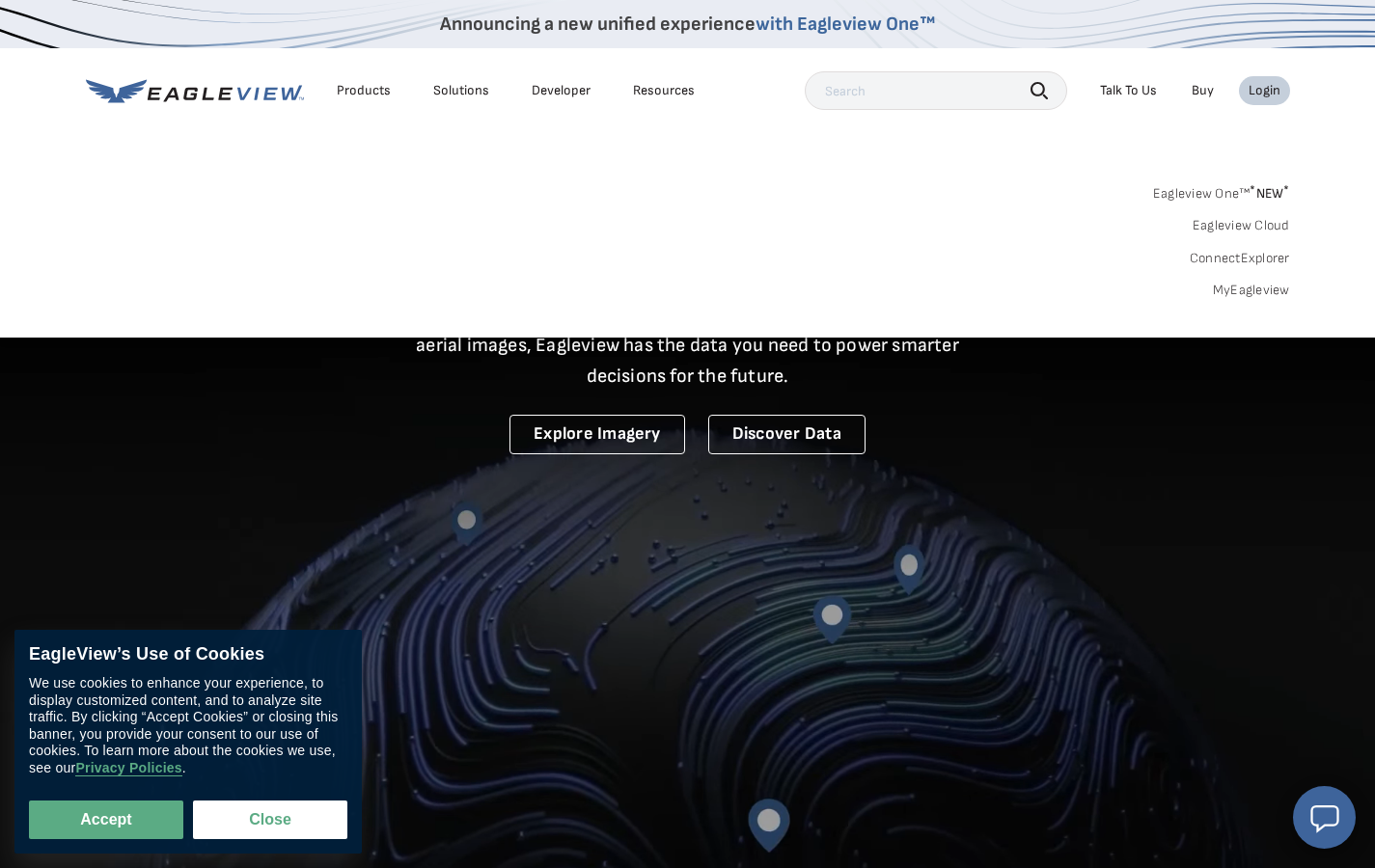 click on "MyEagleview" at bounding box center [1251, 290] 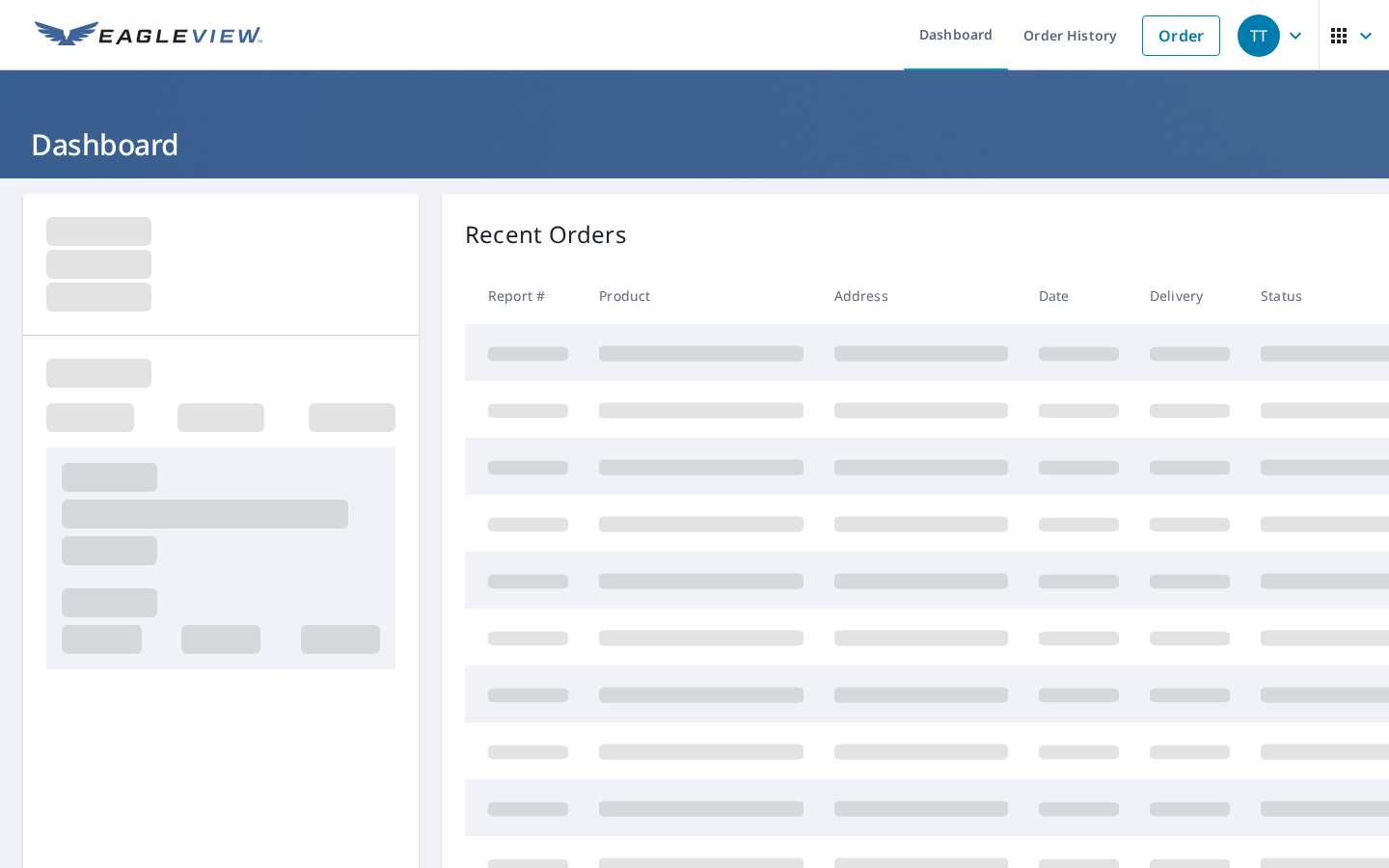 scroll, scrollTop: 0, scrollLeft: 0, axis: both 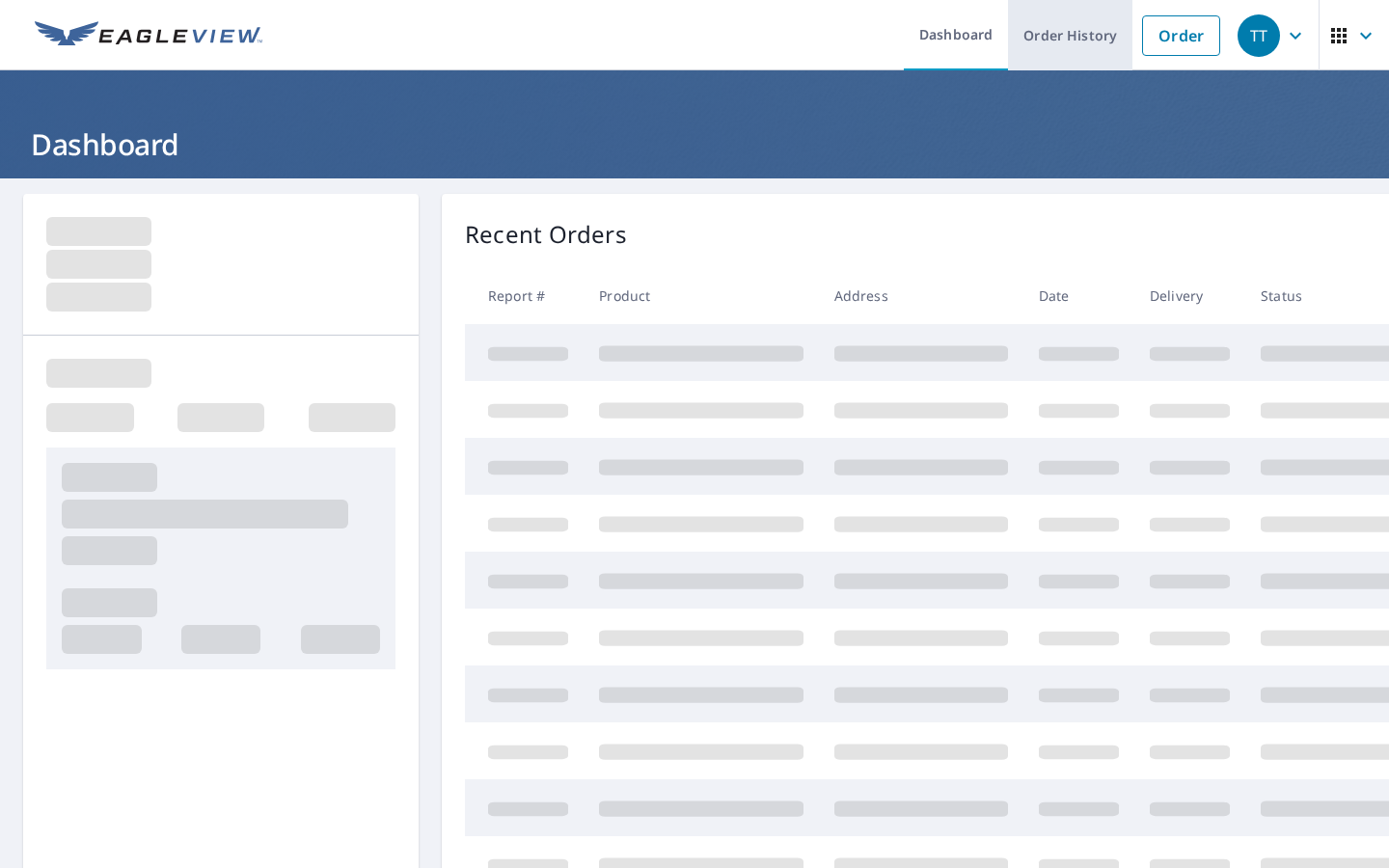 click on "Order History" at bounding box center [1070, 35] 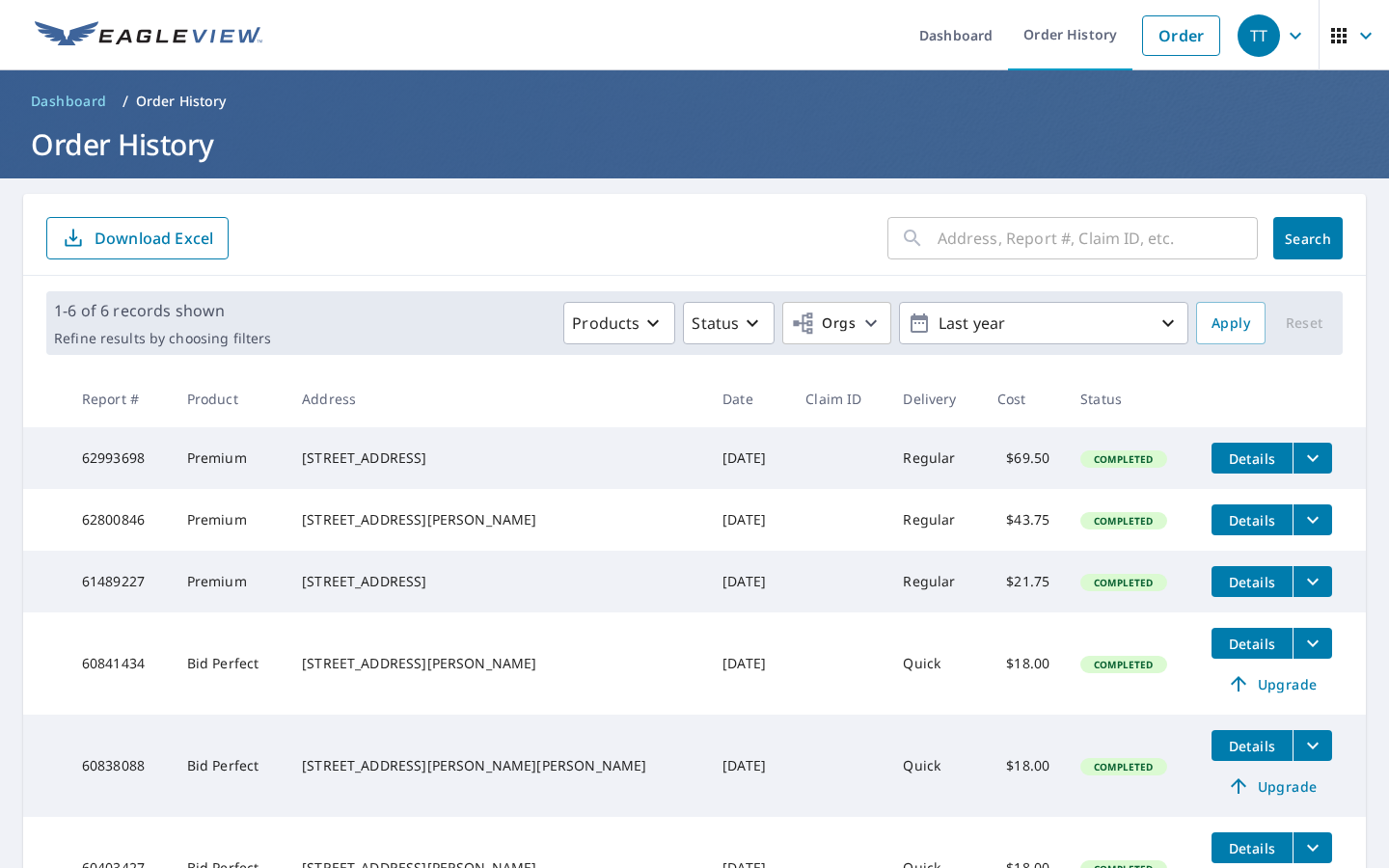 click on "​" at bounding box center [1073, 238] 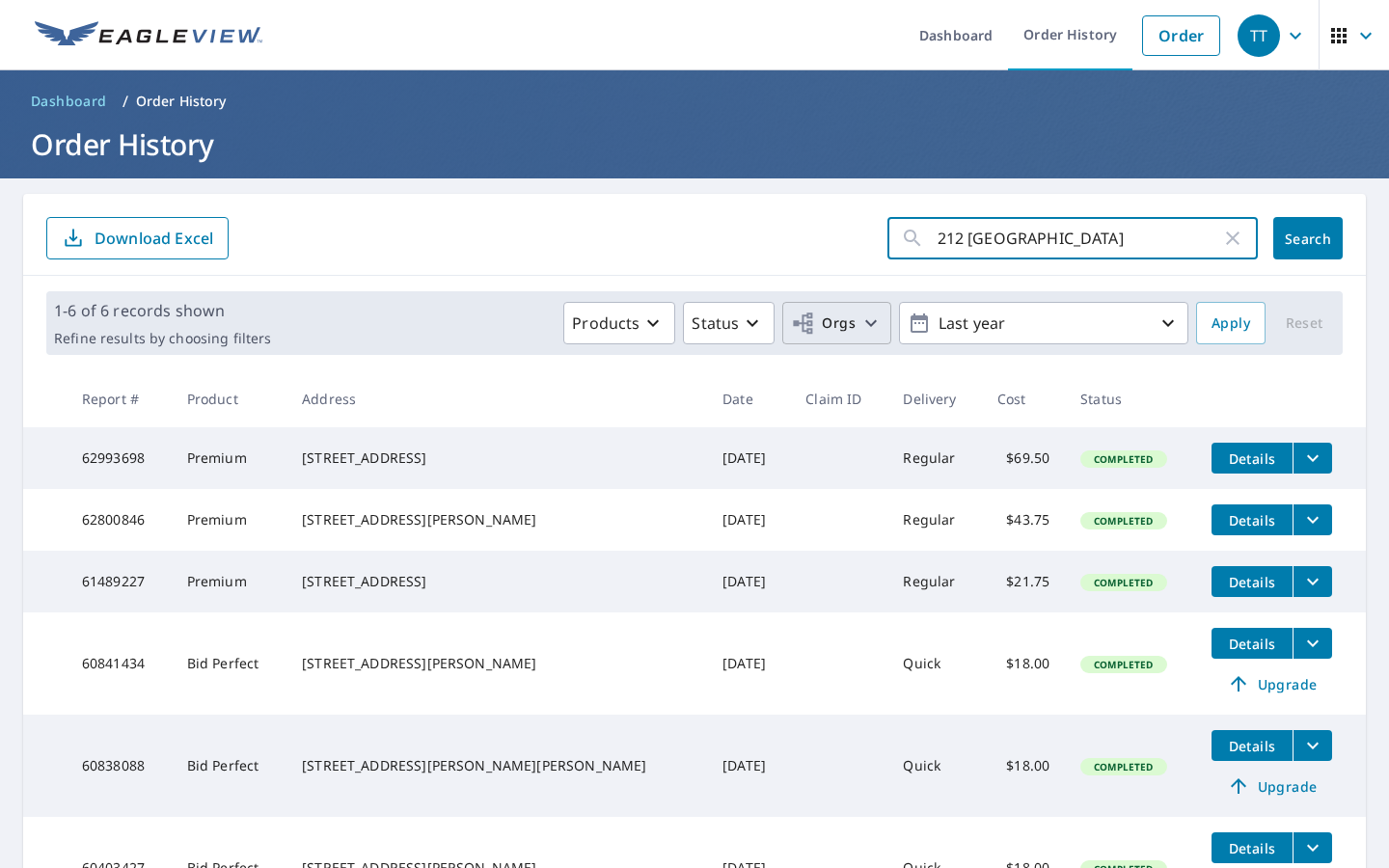 type on "212 West Manchester" 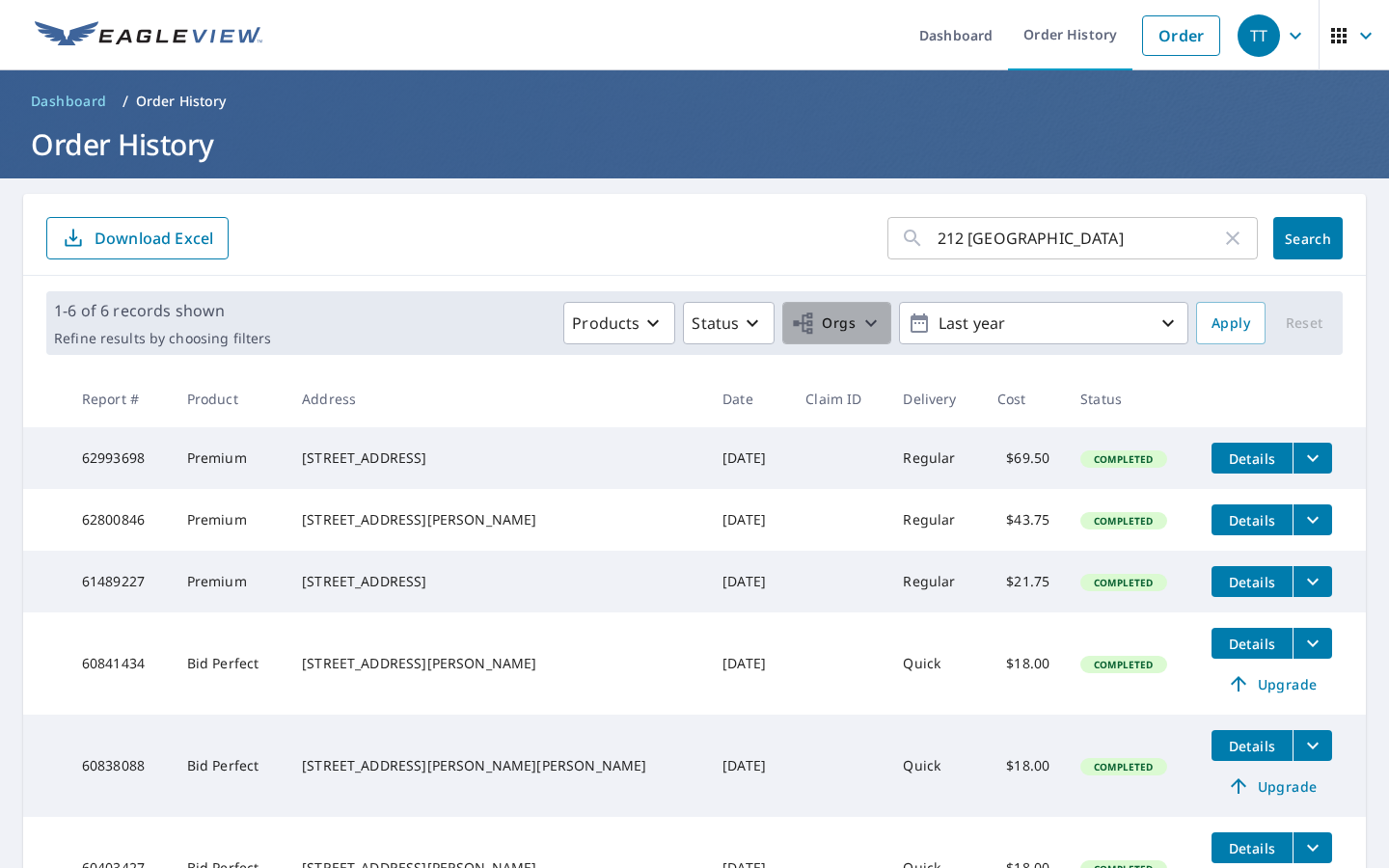 click 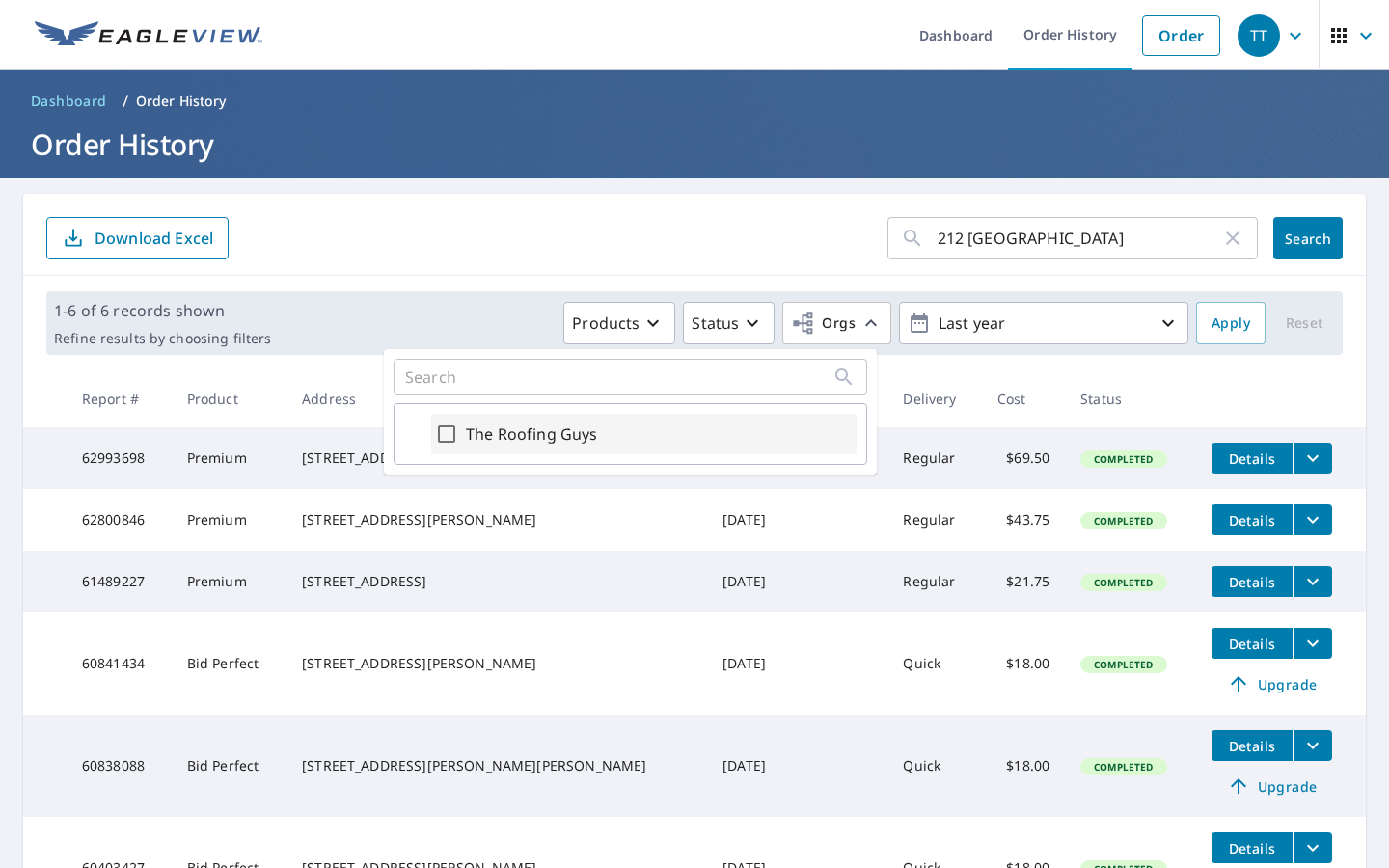 click on "The Roofing Guys" at bounding box center (447, 434) 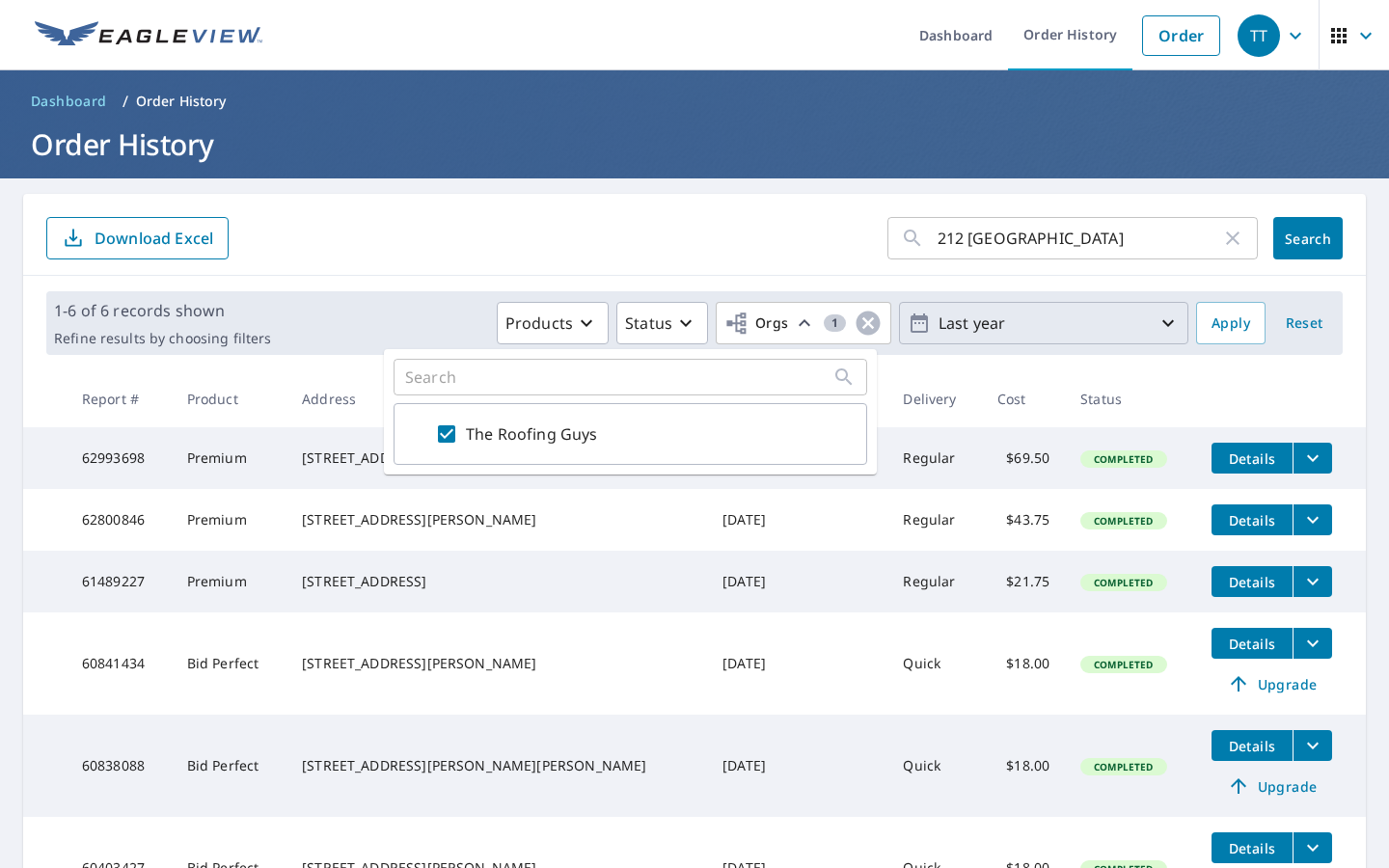 click 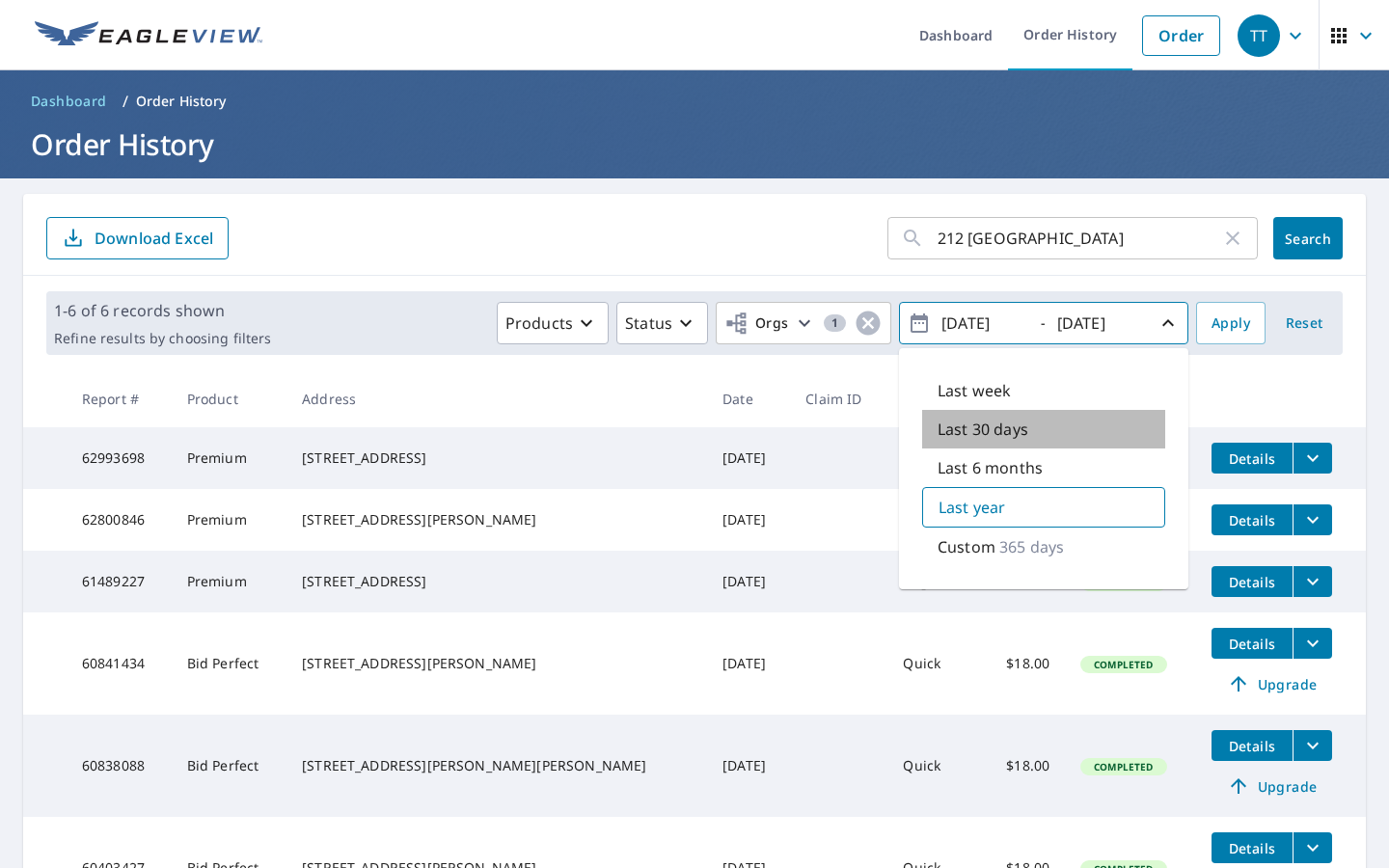 click on "Last 30 days" at bounding box center (983, 429) 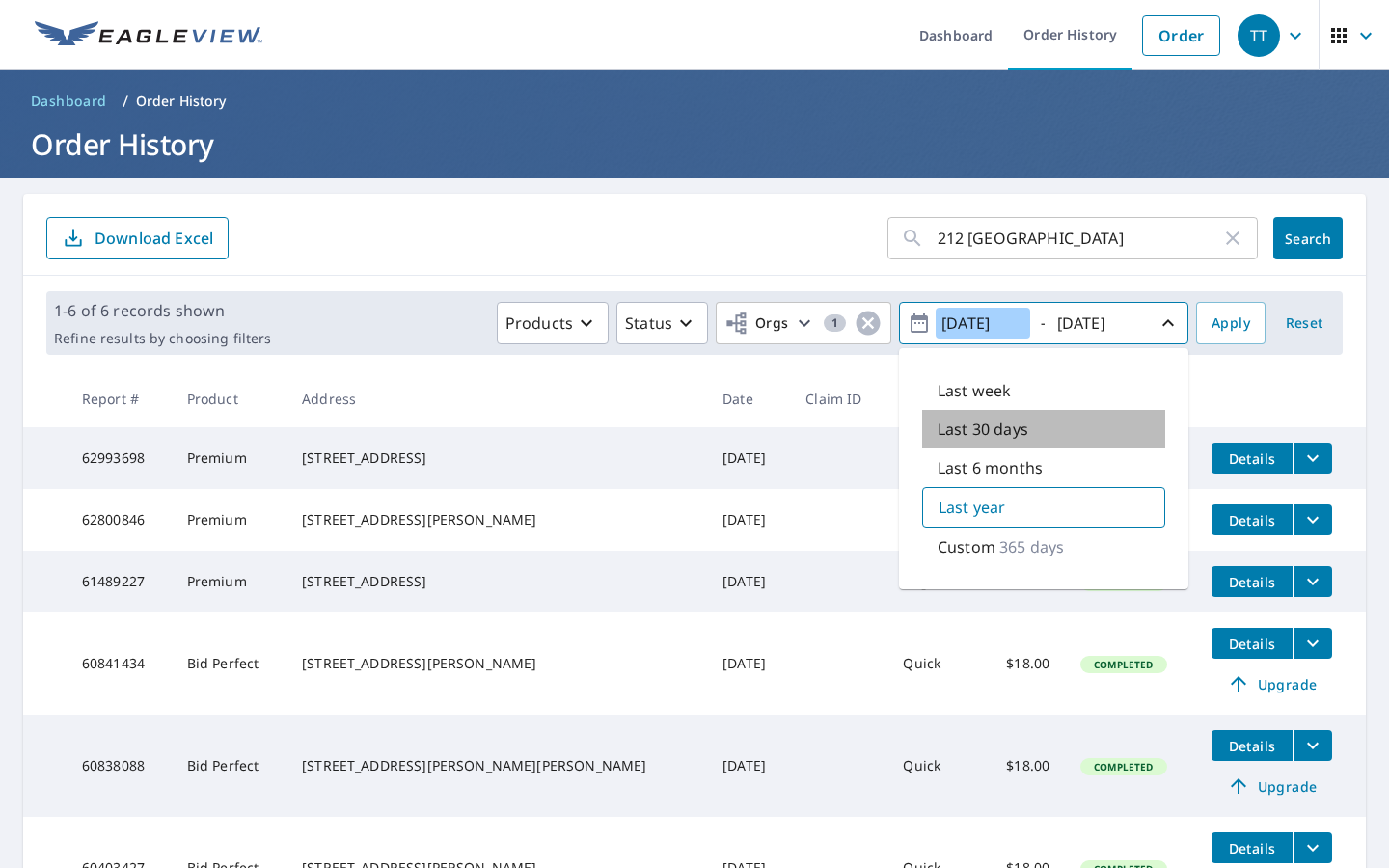 type on "2025/06/10" 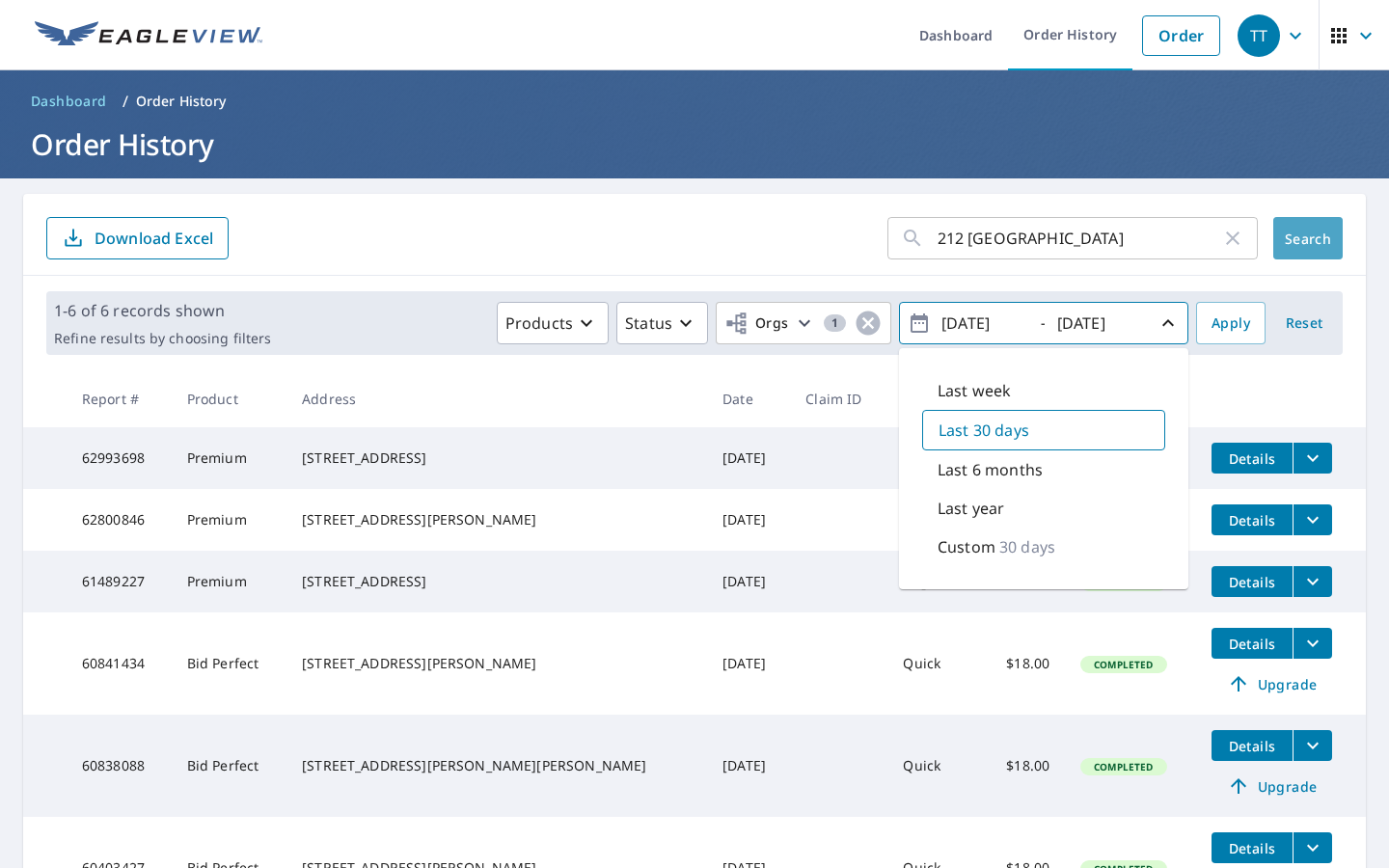 click on "Search" 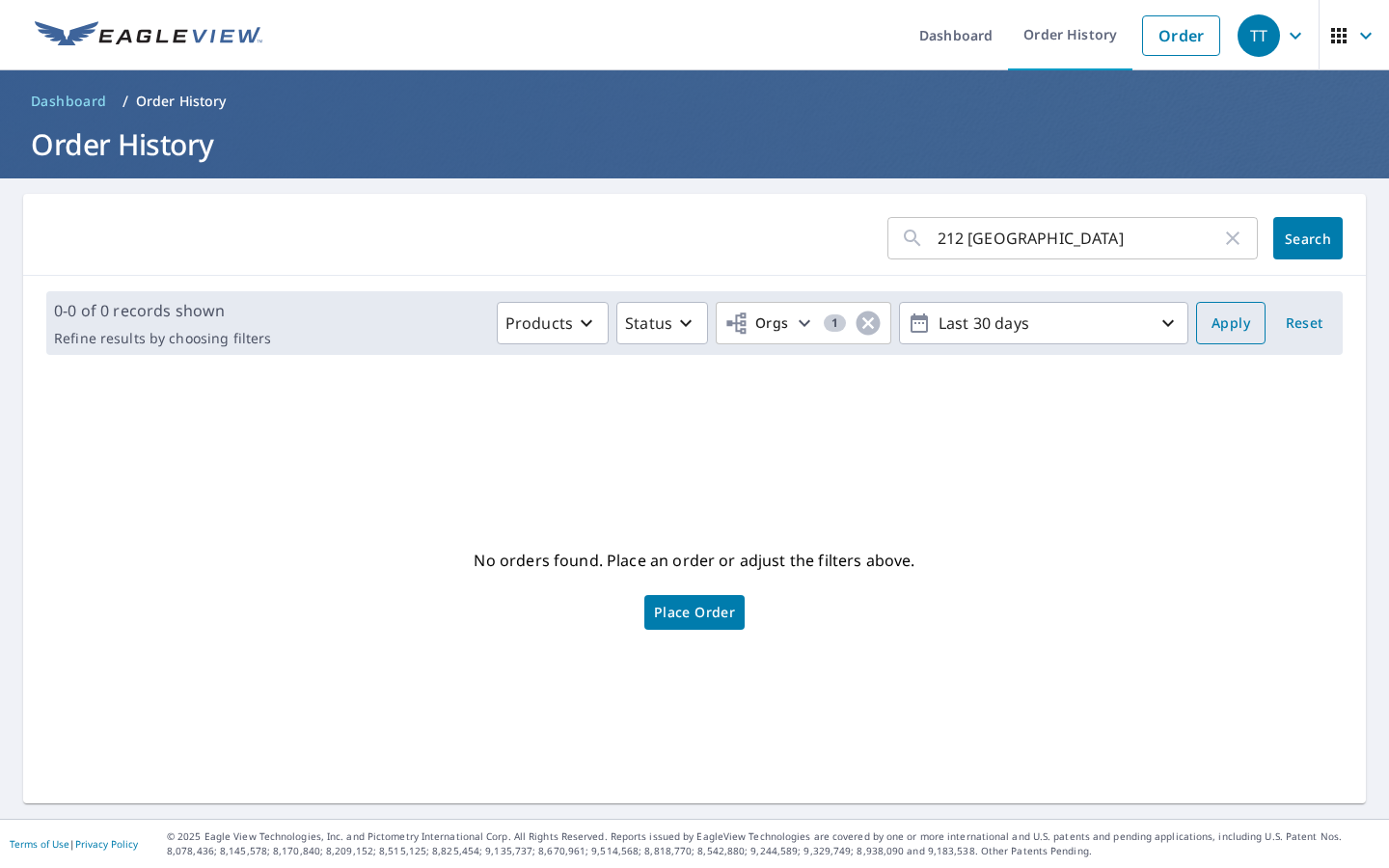 click on "Apply" at bounding box center [1231, 323] 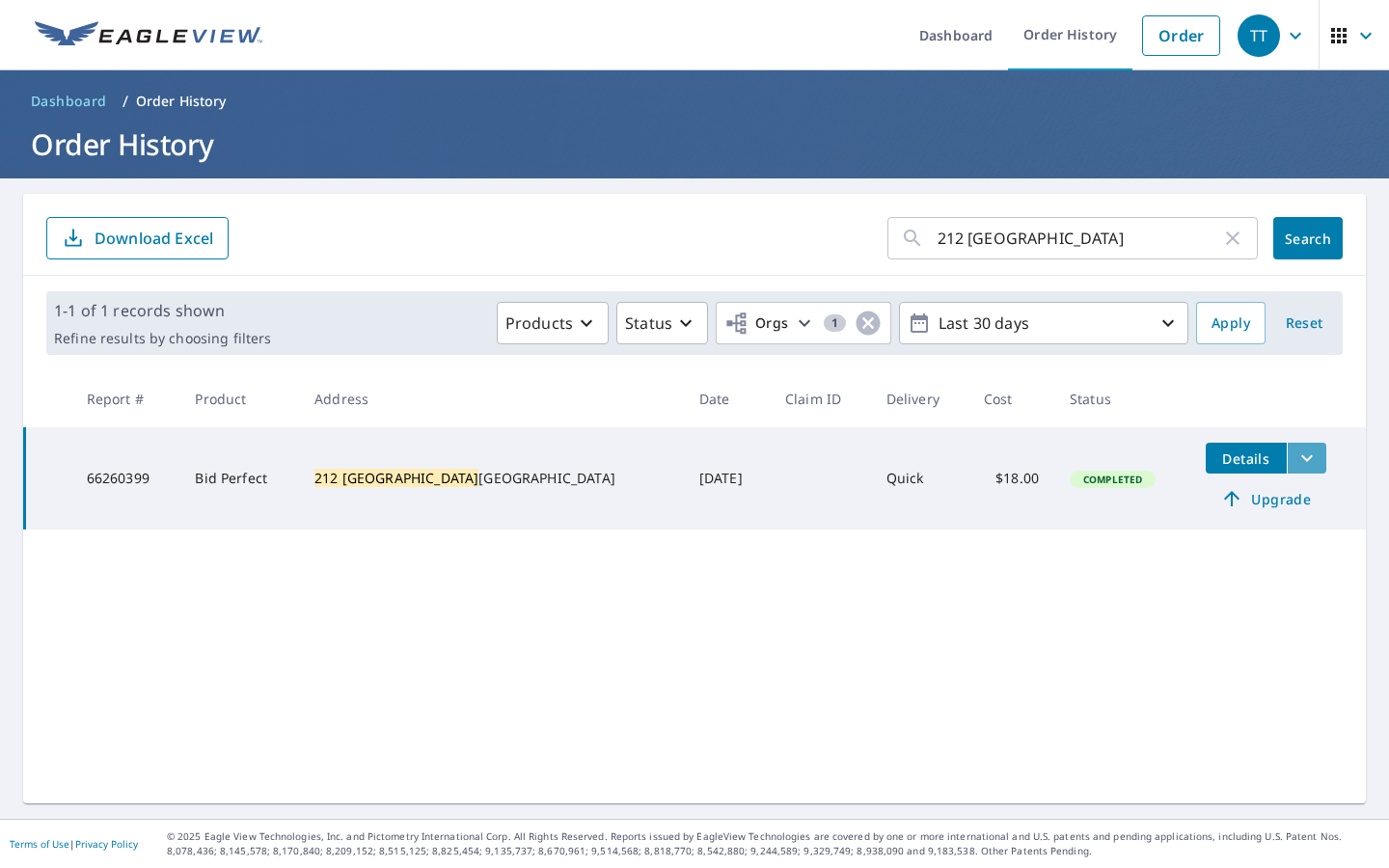 click 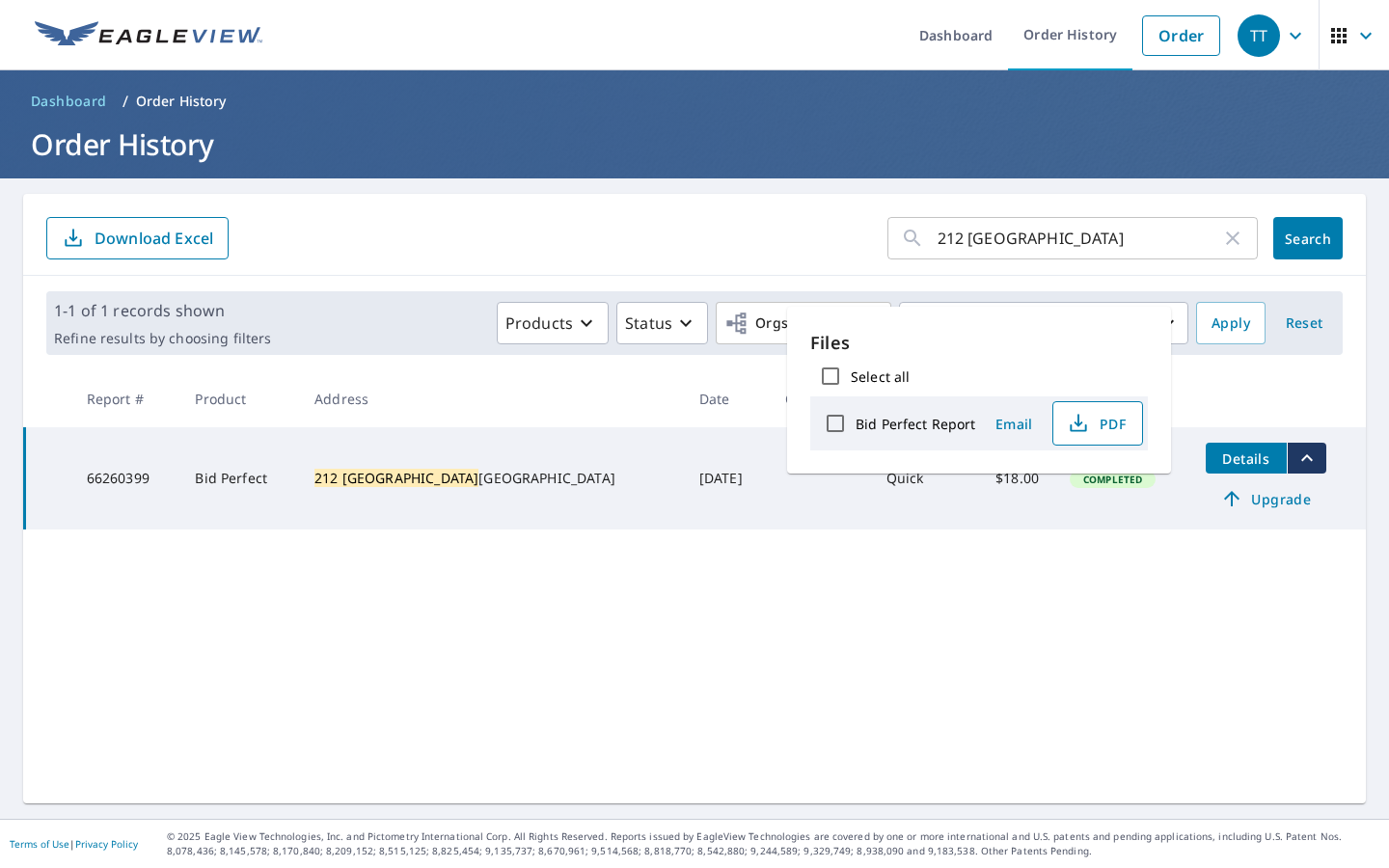 click on "PDF" at bounding box center [1096, 423] 